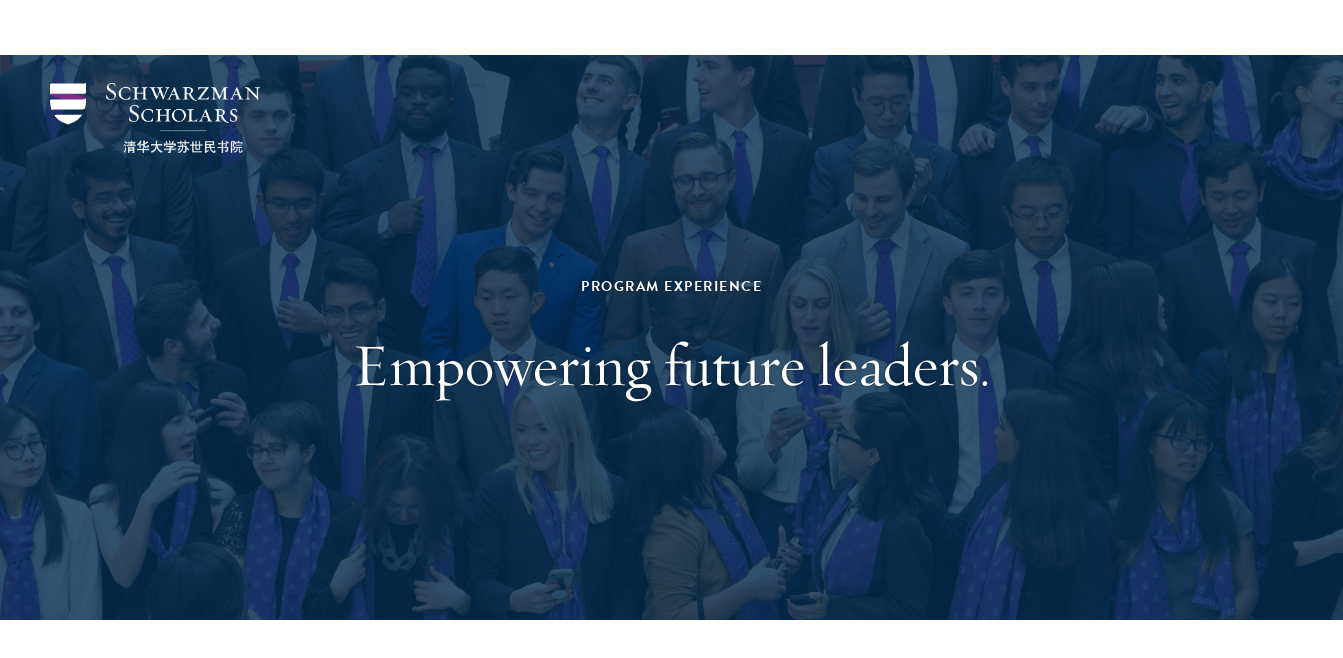 scroll, scrollTop: 9105, scrollLeft: 0, axis: vertical 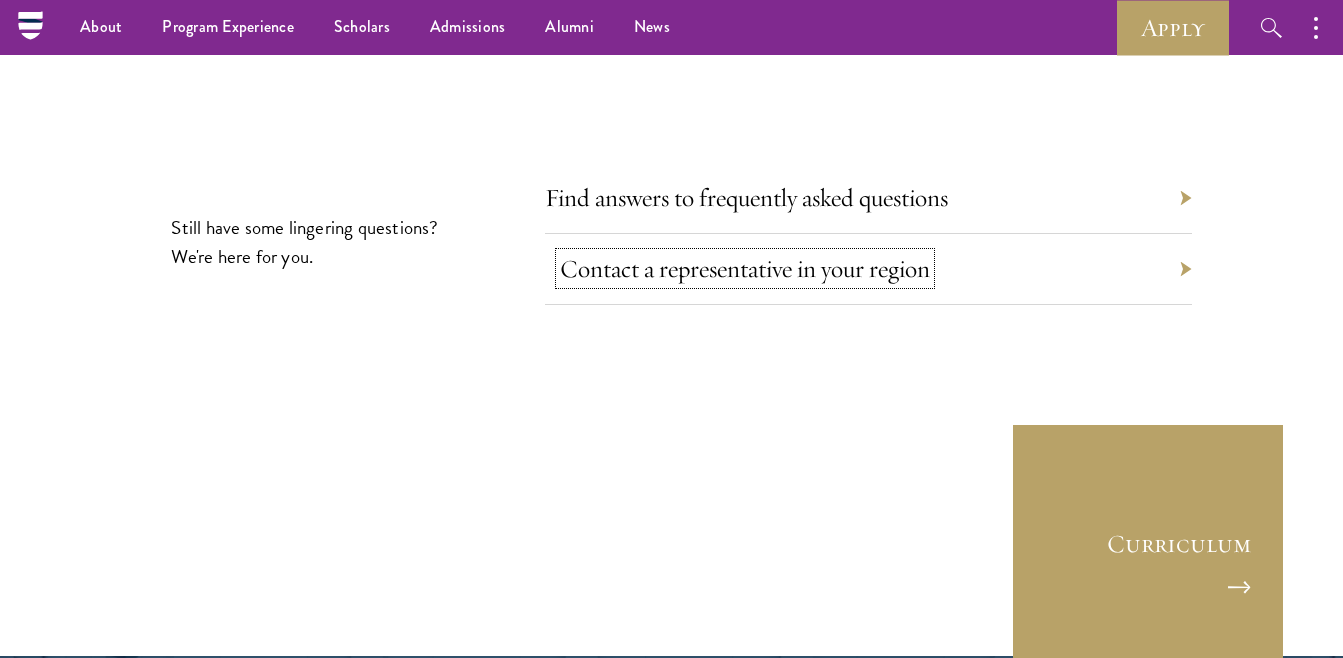 click on "Contact a representative in your region" at bounding box center [745, 268] 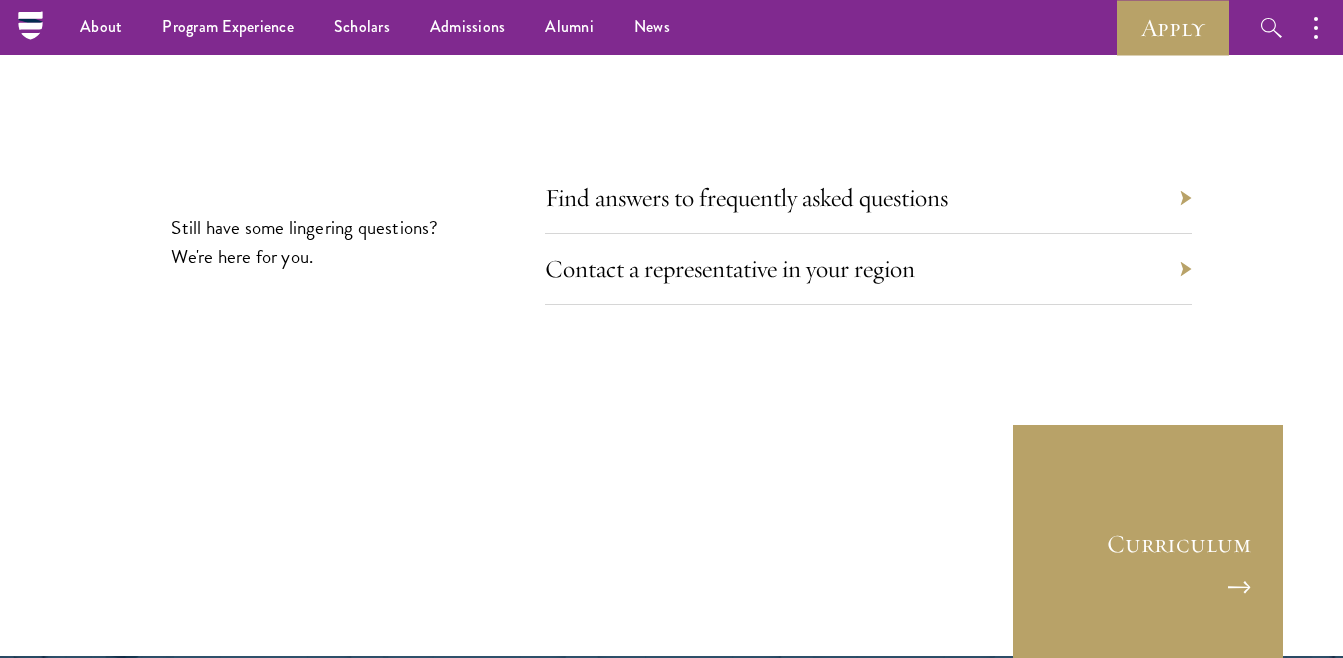 click on "Contact a representative in your region" at bounding box center [868, 269] 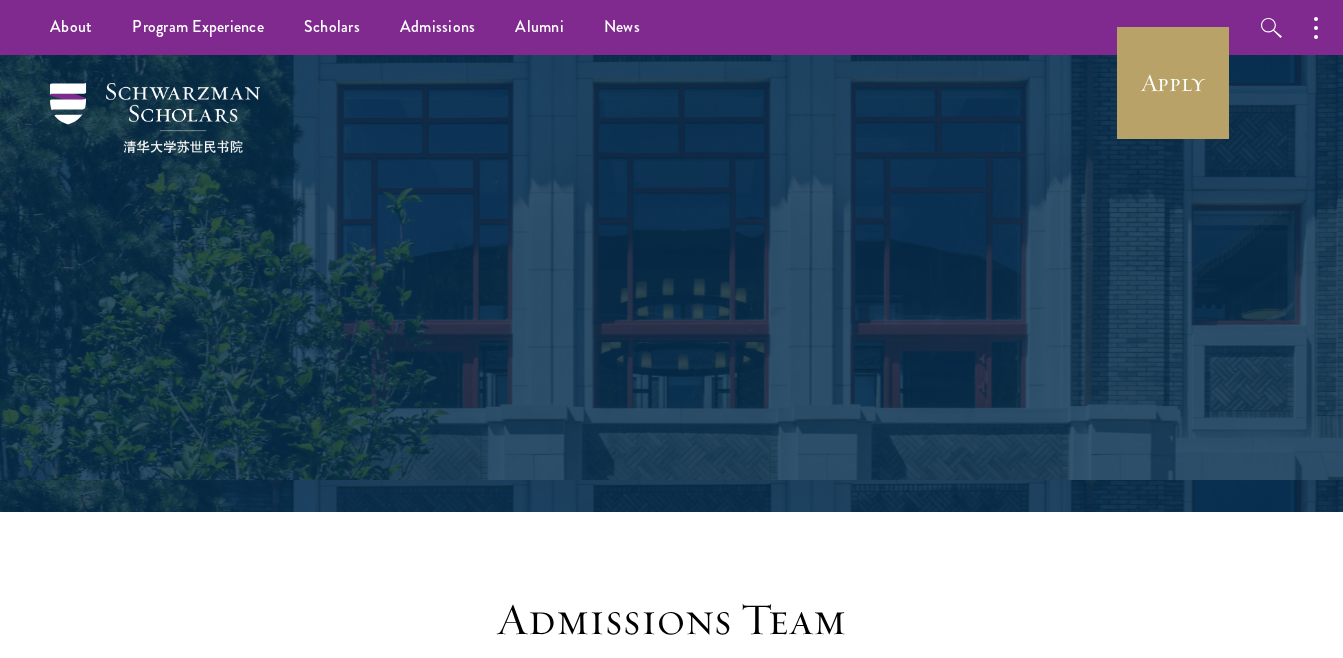 scroll, scrollTop: 368, scrollLeft: 0, axis: vertical 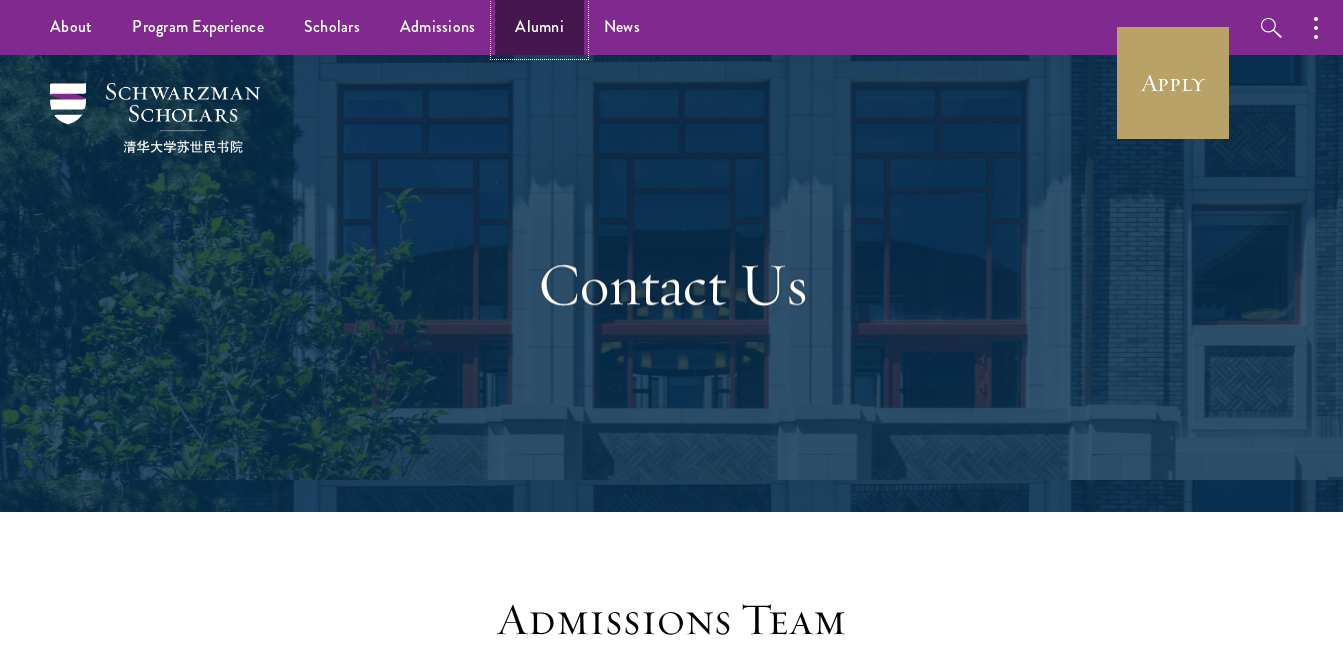 click on "Alumni" at bounding box center (539, 27) 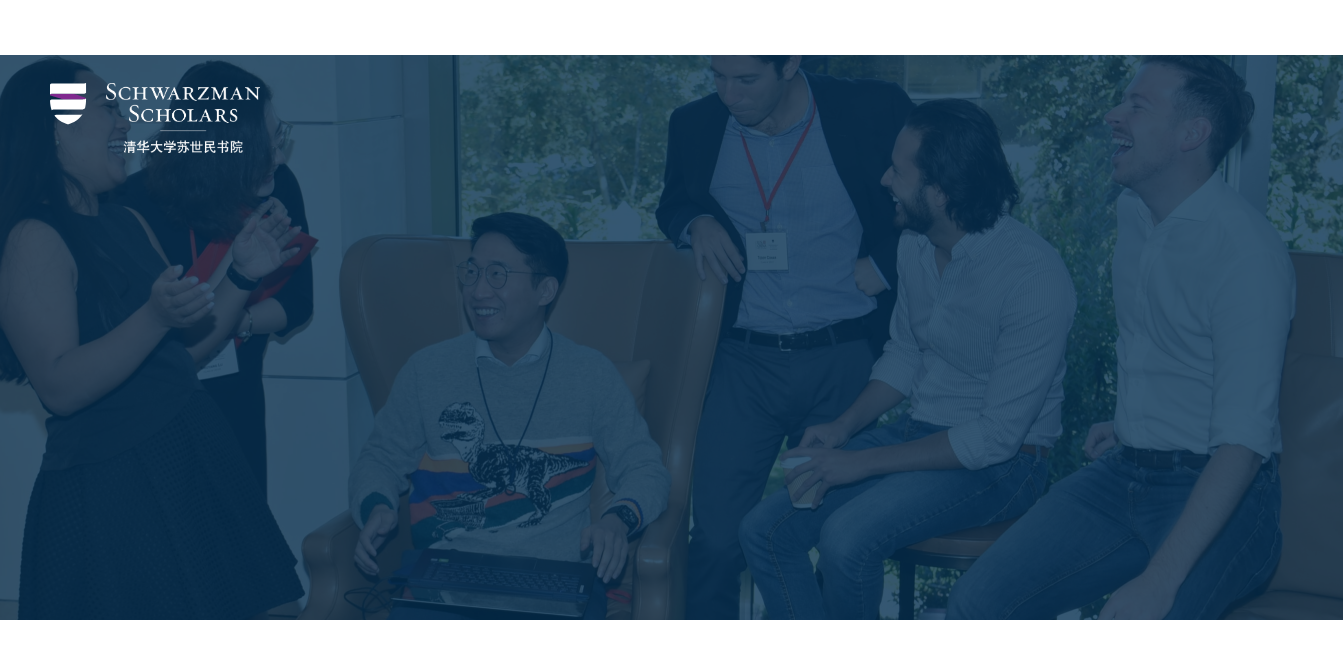 scroll, scrollTop: 361, scrollLeft: 0, axis: vertical 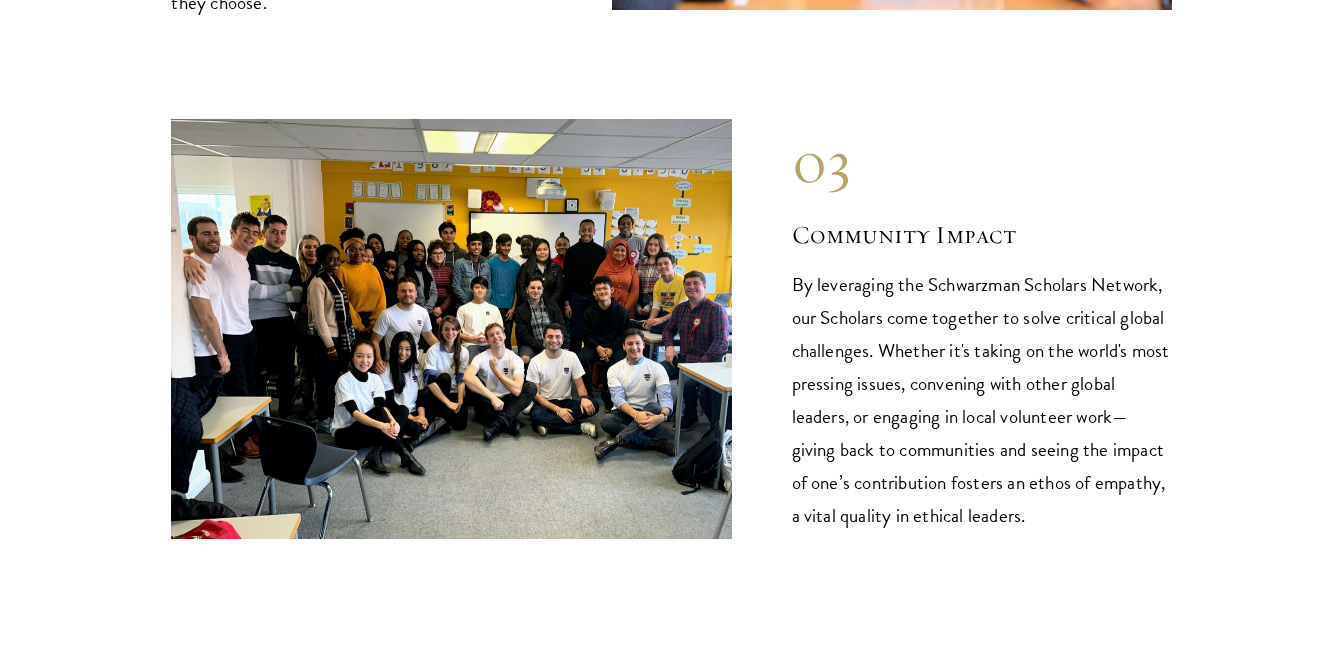 drag, startPoint x: 147, startPoint y: 370, endPoint x: 97, endPoint y: 312, distance: 76.57676 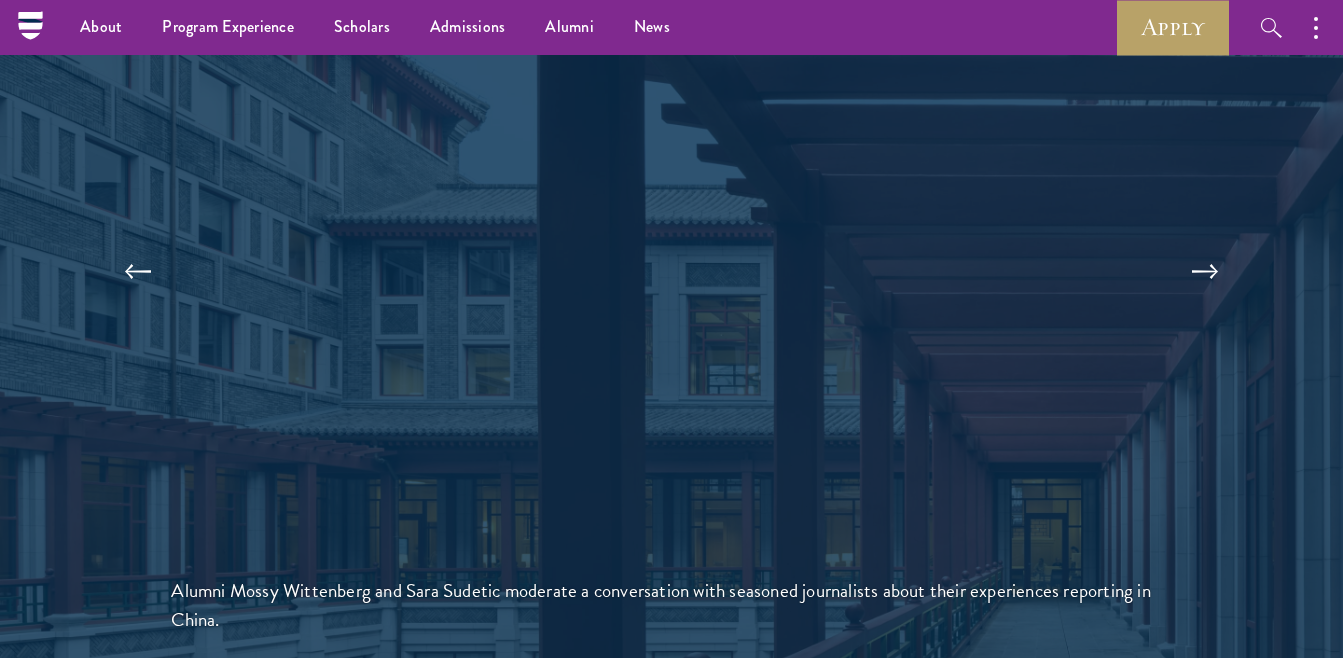 scroll, scrollTop: 4209, scrollLeft: 0, axis: vertical 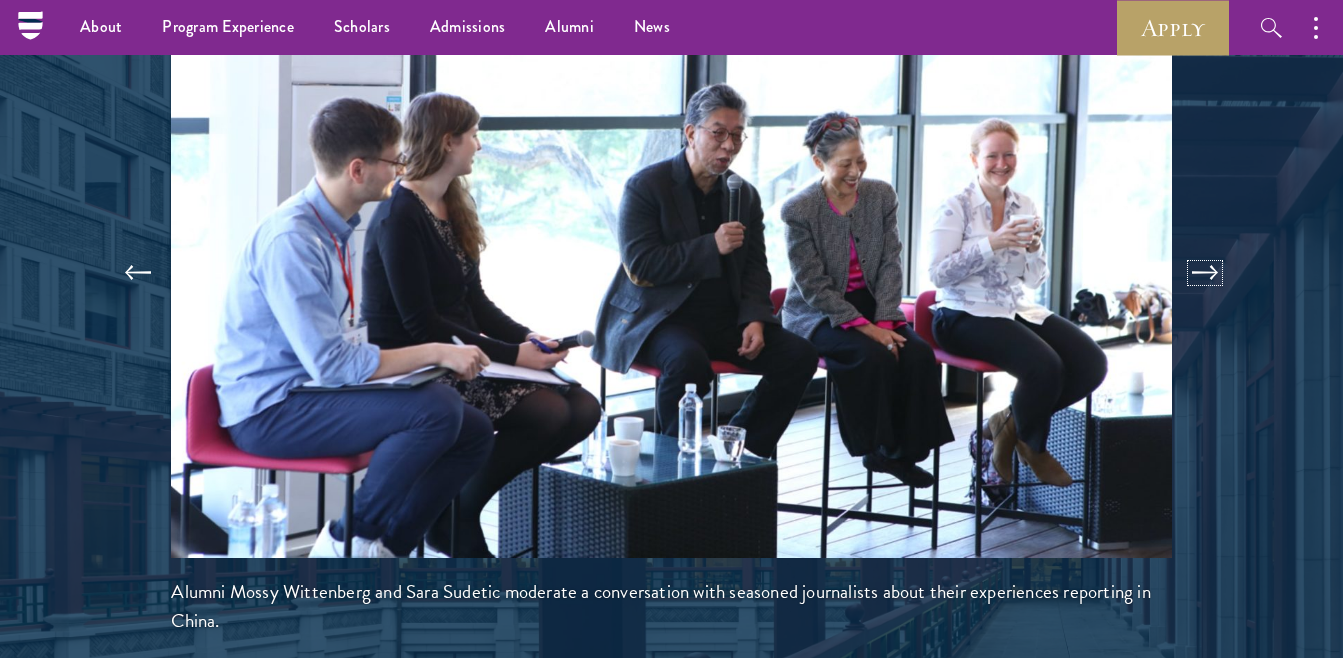 click at bounding box center (1205, 273) 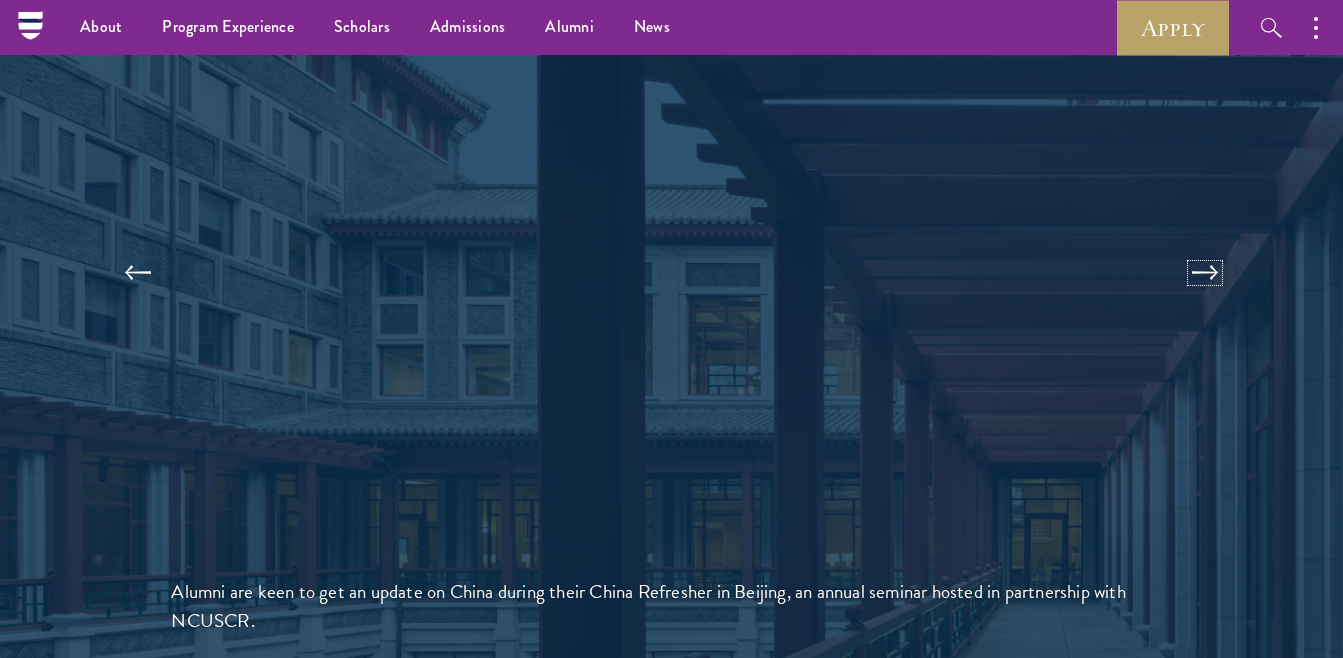 scroll, scrollTop: 4199, scrollLeft: 0, axis: vertical 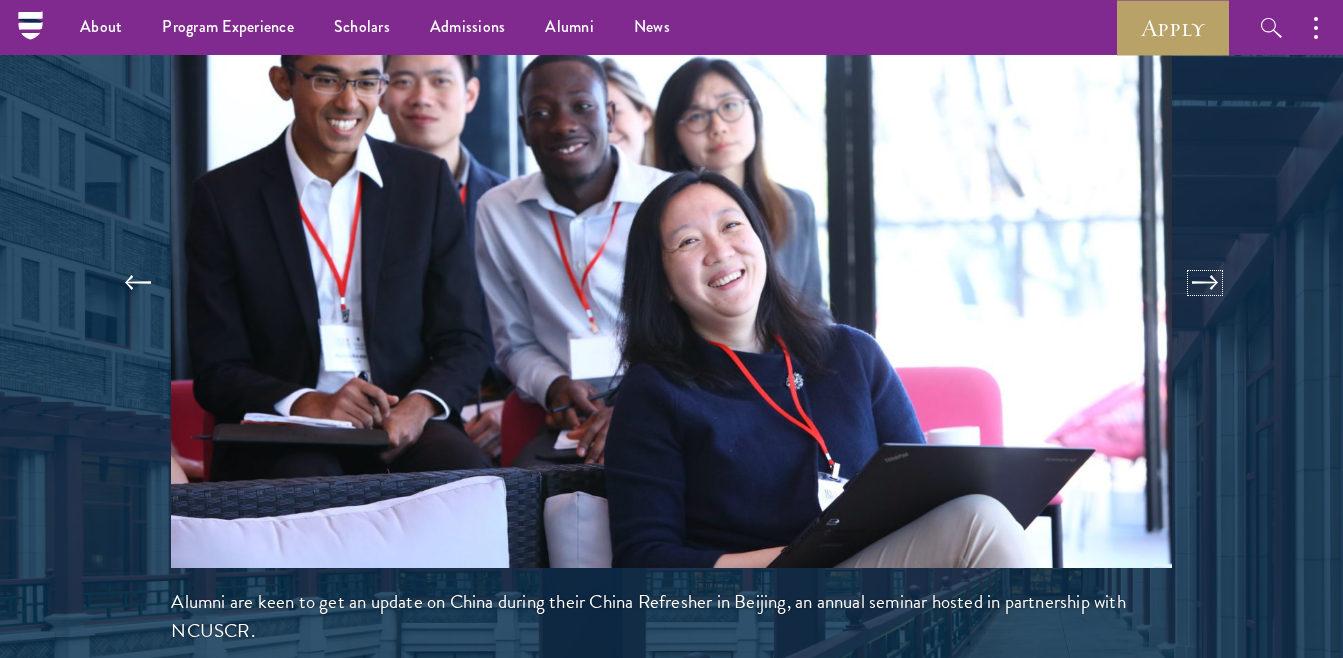click at bounding box center [1205, 283] 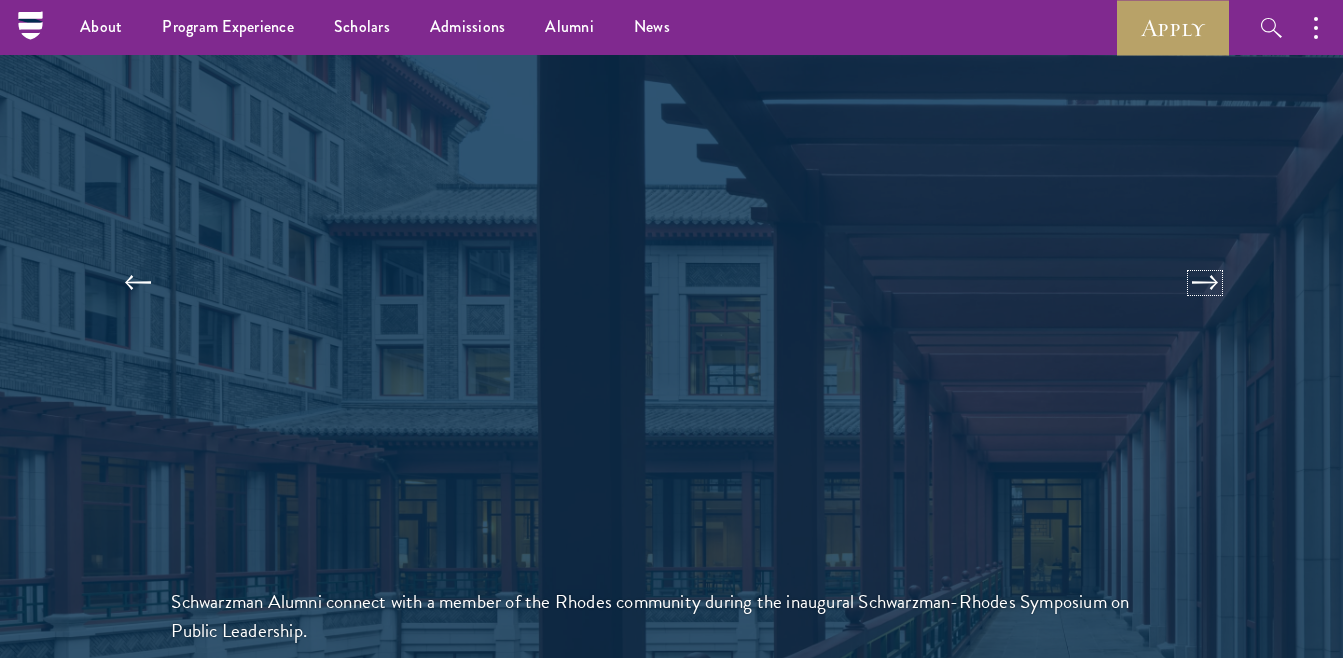 scroll, scrollTop: 4136, scrollLeft: 0, axis: vertical 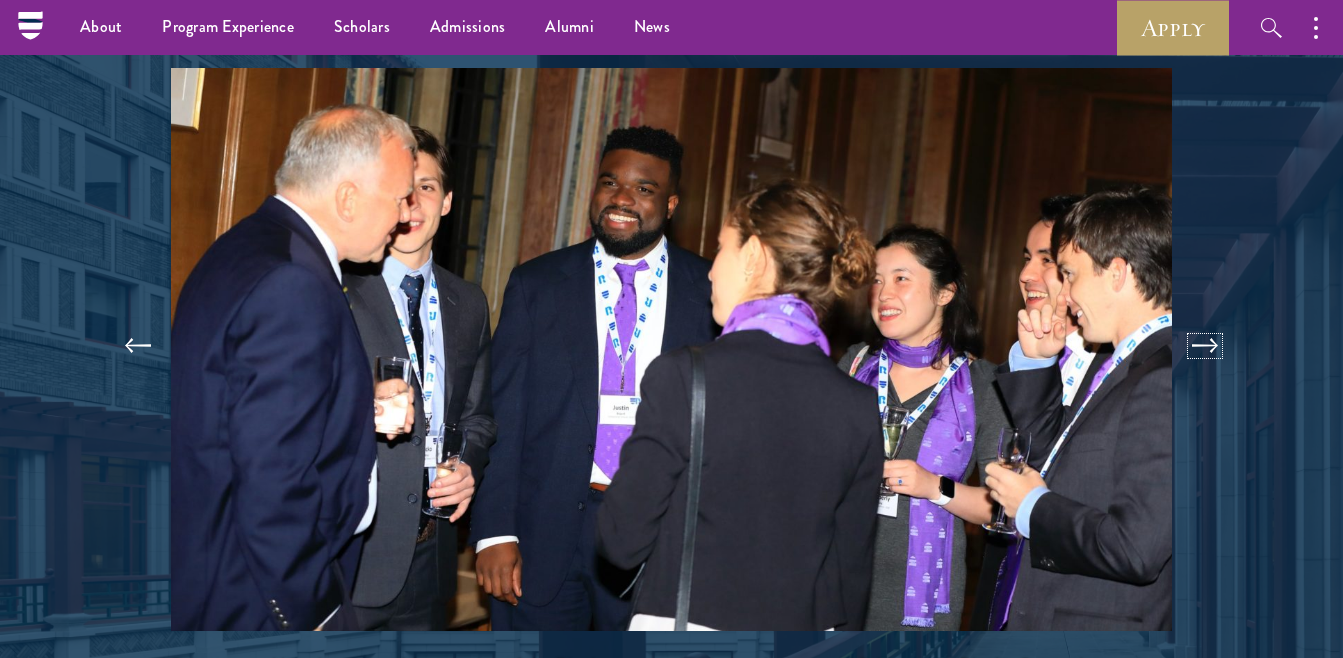 click at bounding box center [1205, 346] 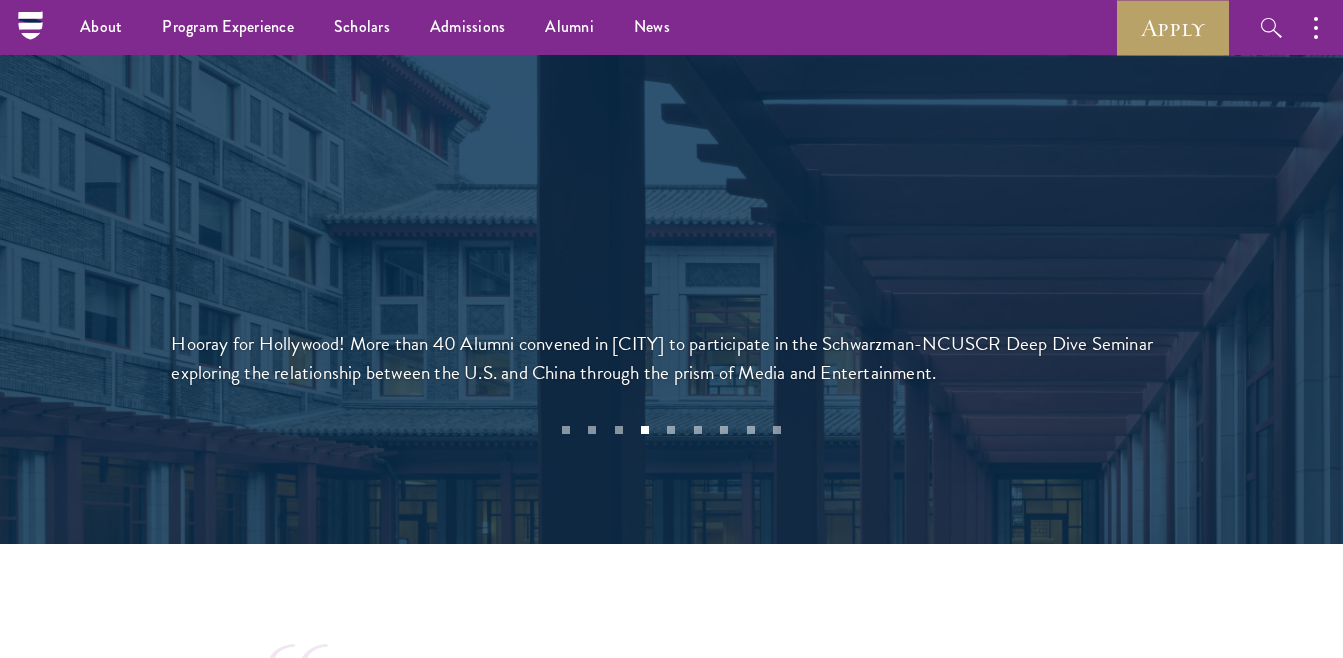 scroll, scrollTop: 4215, scrollLeft: 0, axis: vertical 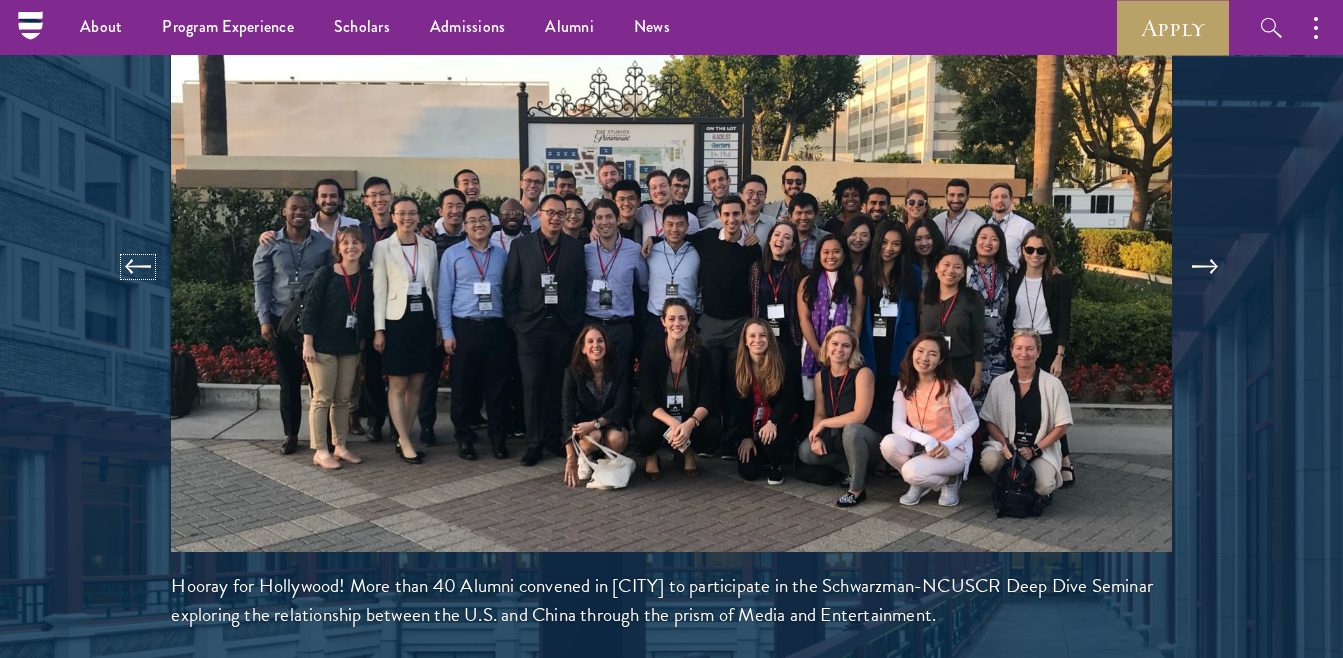 click at bounding box center (138, 267) 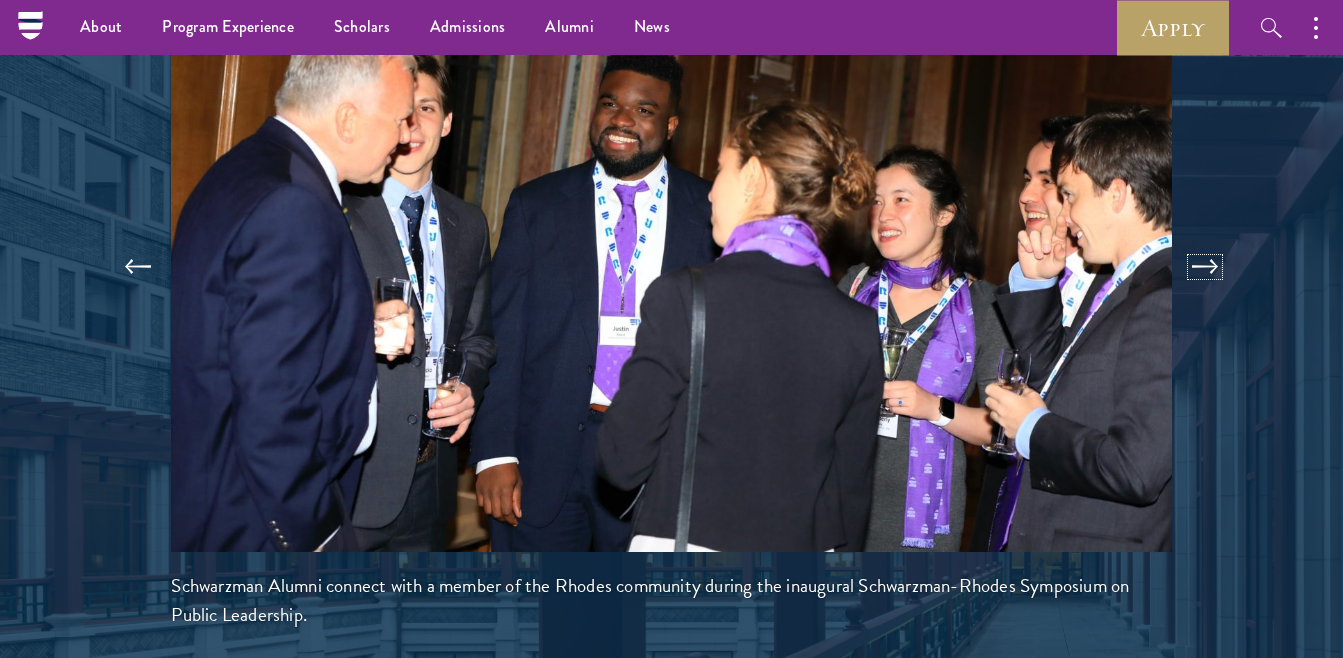 click at bounding box center (1205, 267) 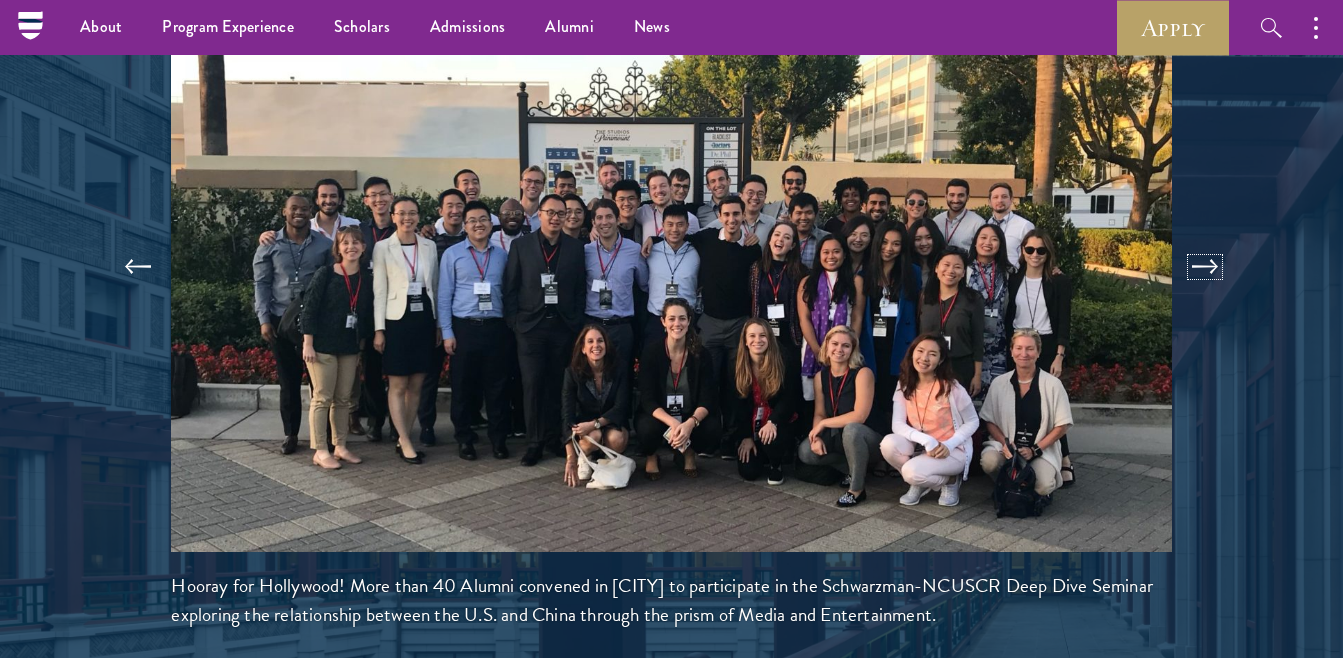 click at bounding box center (1205, 267) 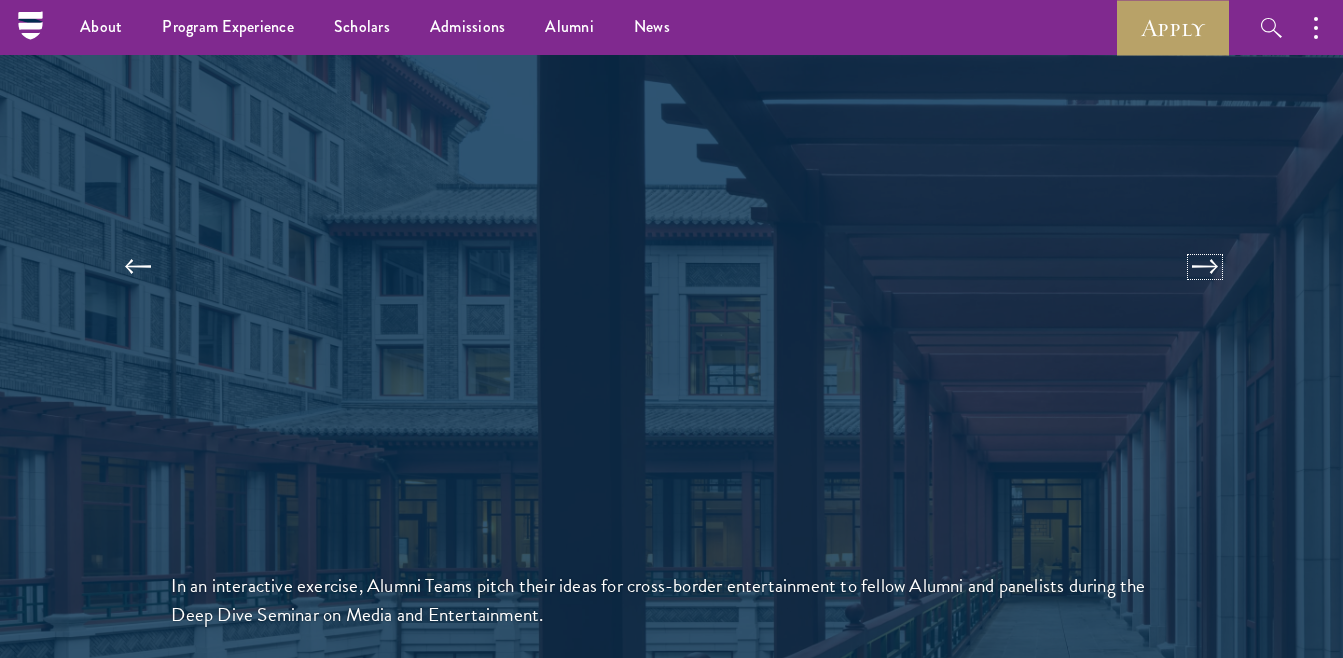 scroll, scrollTop: 4097, scrollLeft: 0, axis: vertical 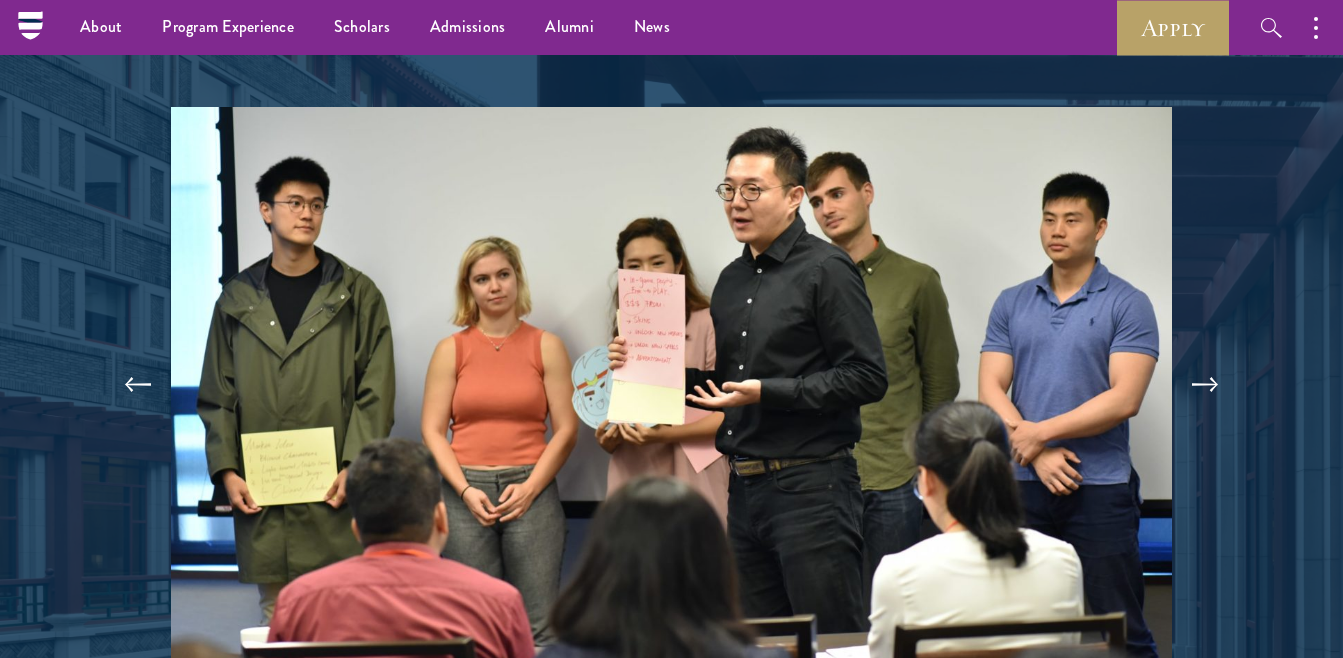 click at bounding box center [671, 388] 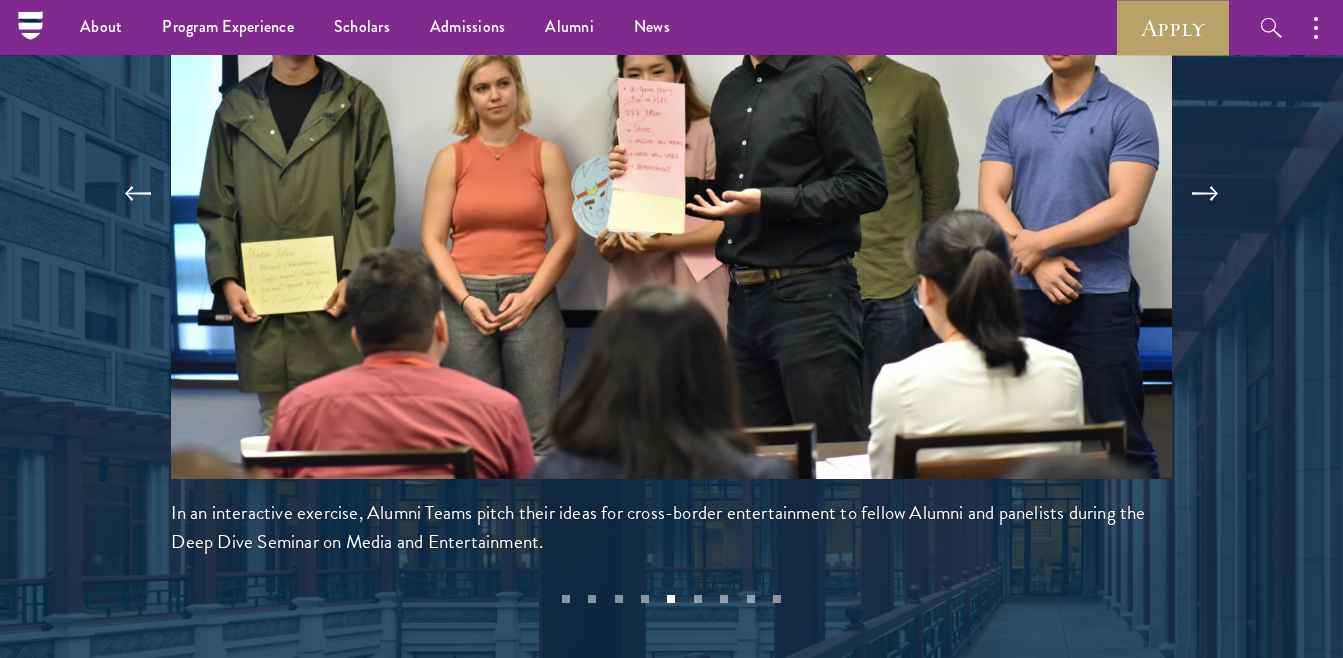 scroll, scrollTop: 4287, scrollLeft: 0, axis: vertical 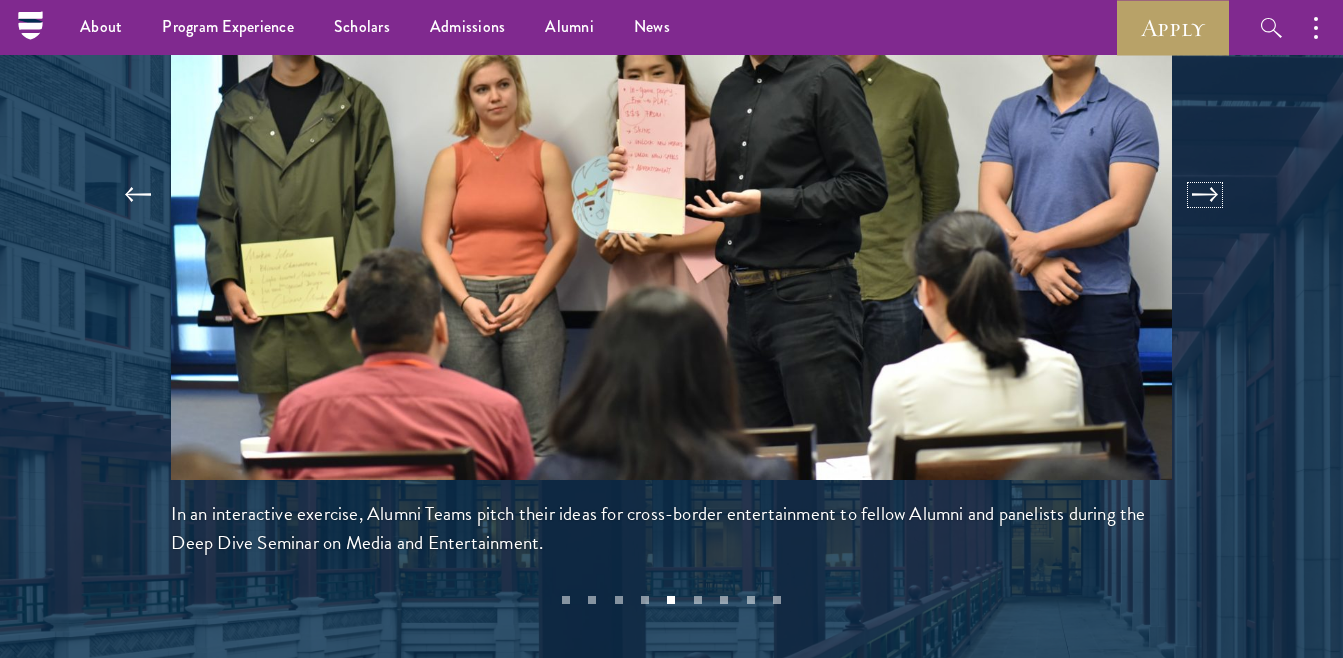 click at bounding box center [1205, 195] 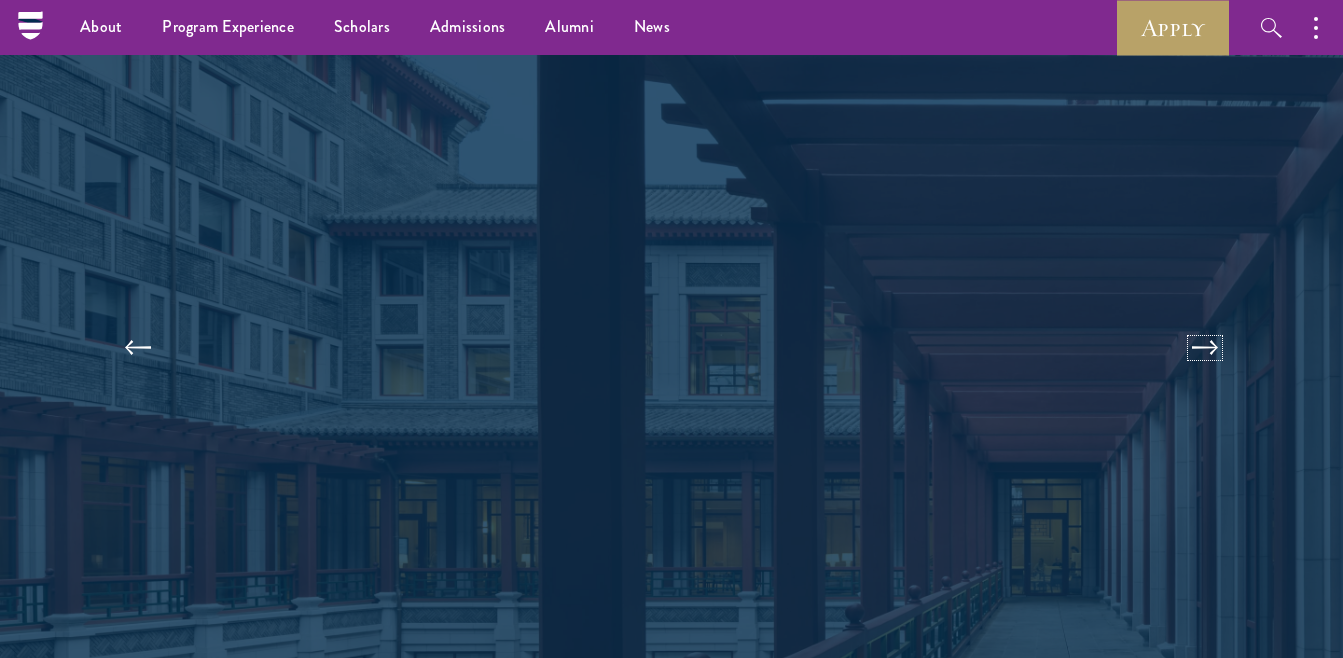 scroll, scrollTop: 4133, scrollLeft: 0, axis: vertical 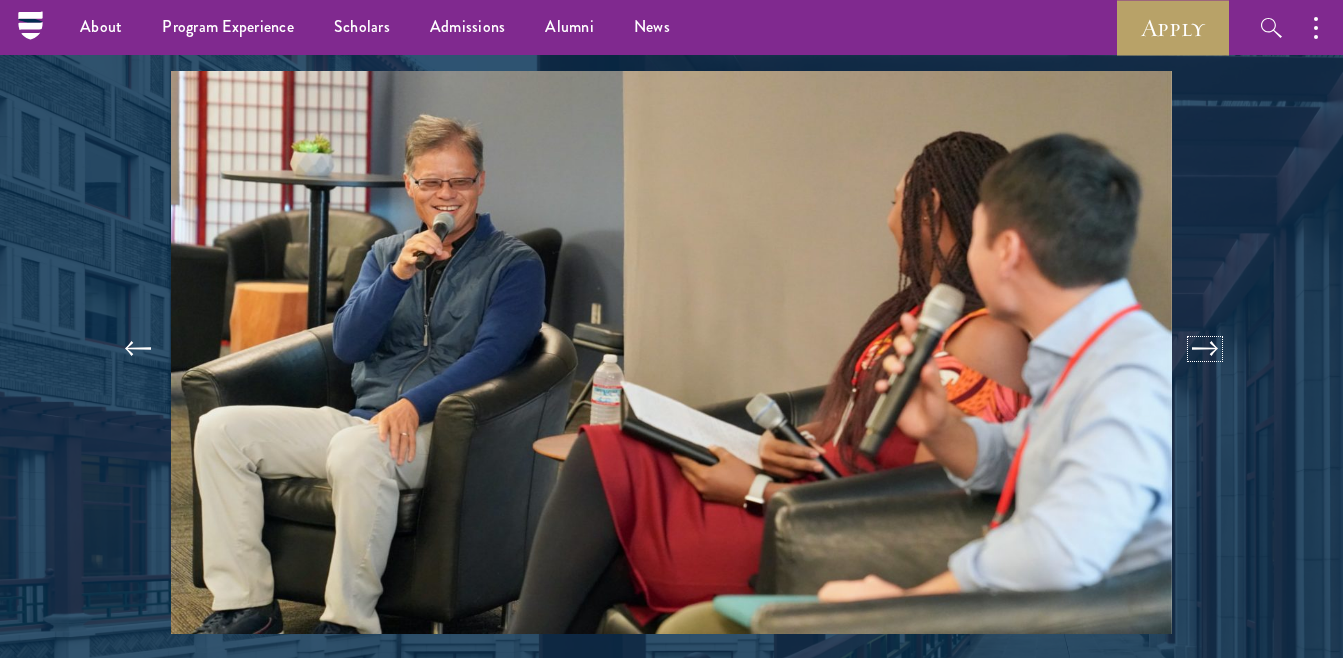 click at bounding box center (1205, 349) 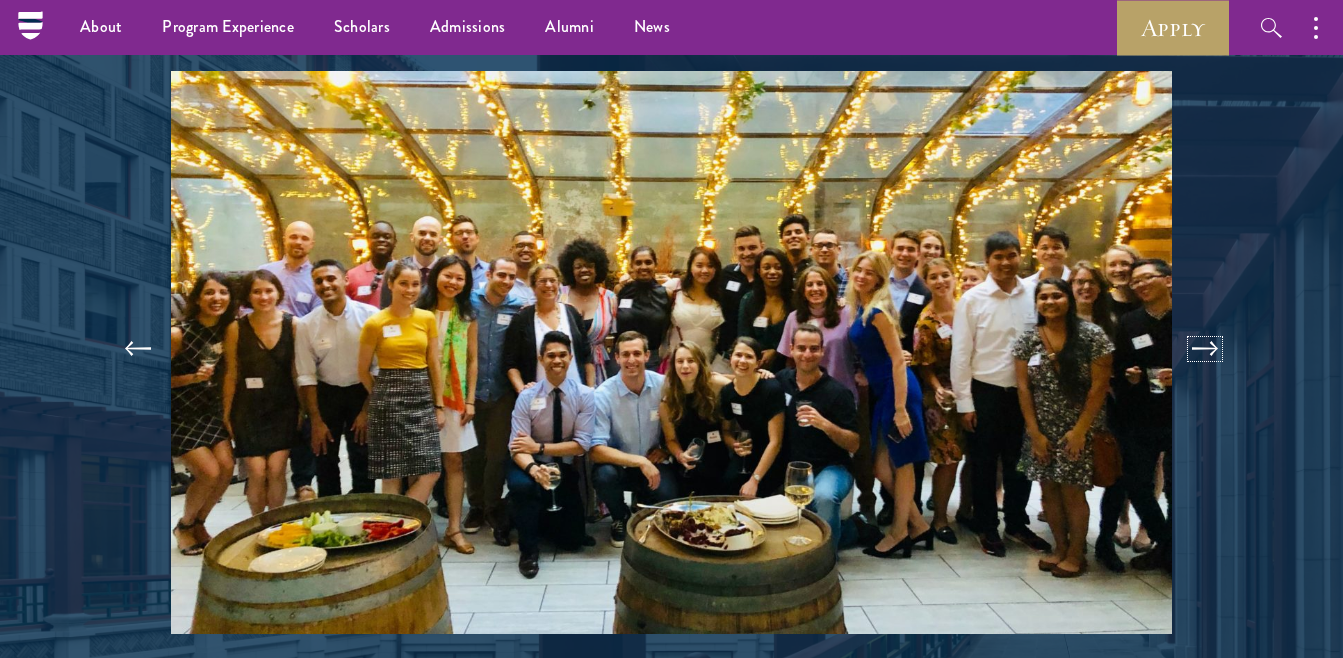 click at bounding box center (1205, 349) 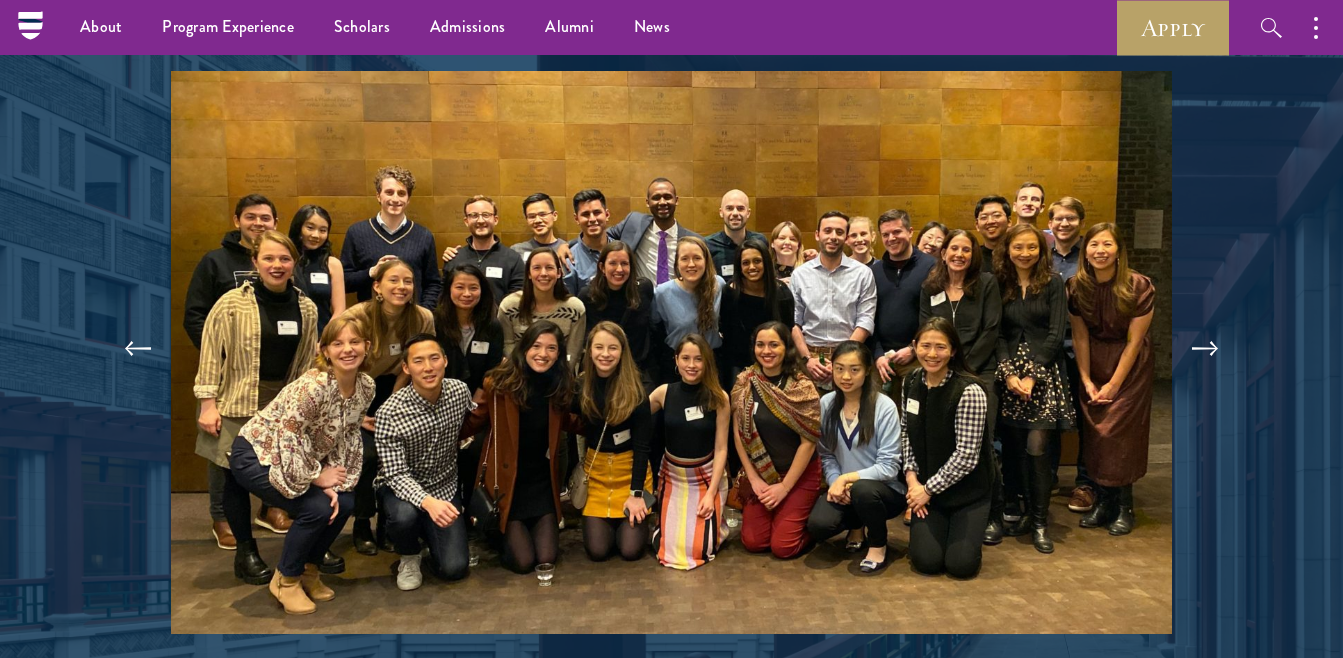 click at bounding box center (671, 352) 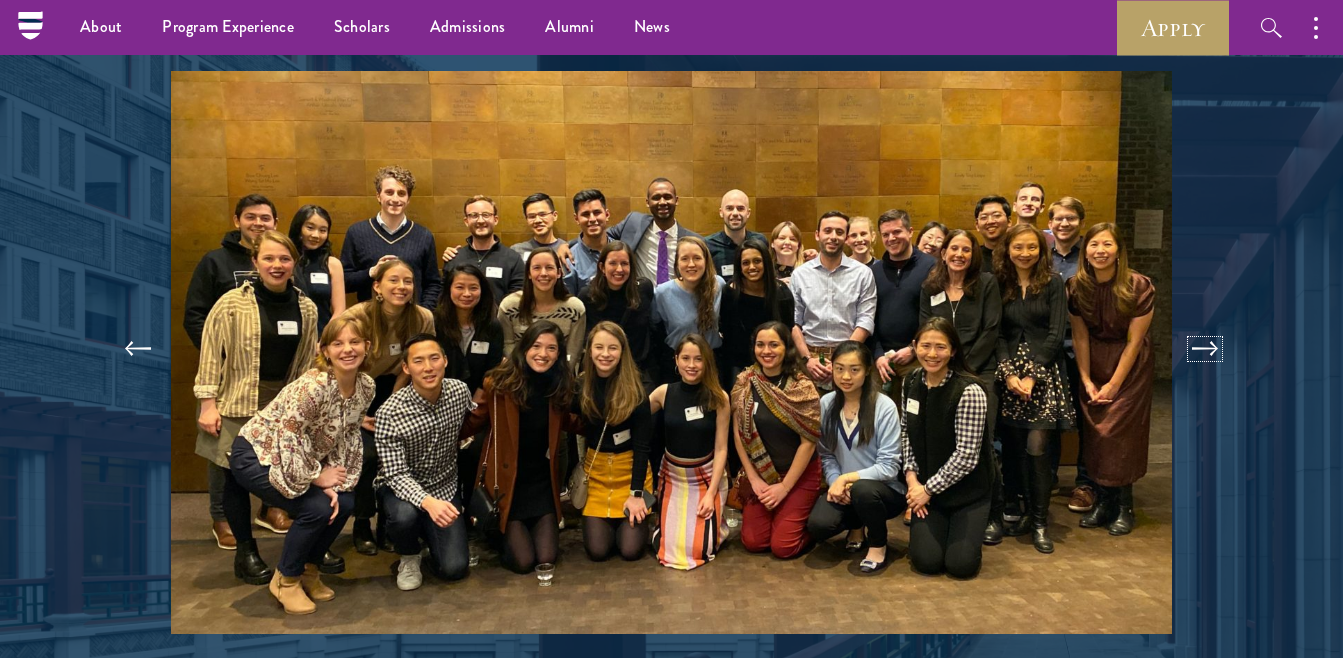 click at bounding box center (1205, 349) 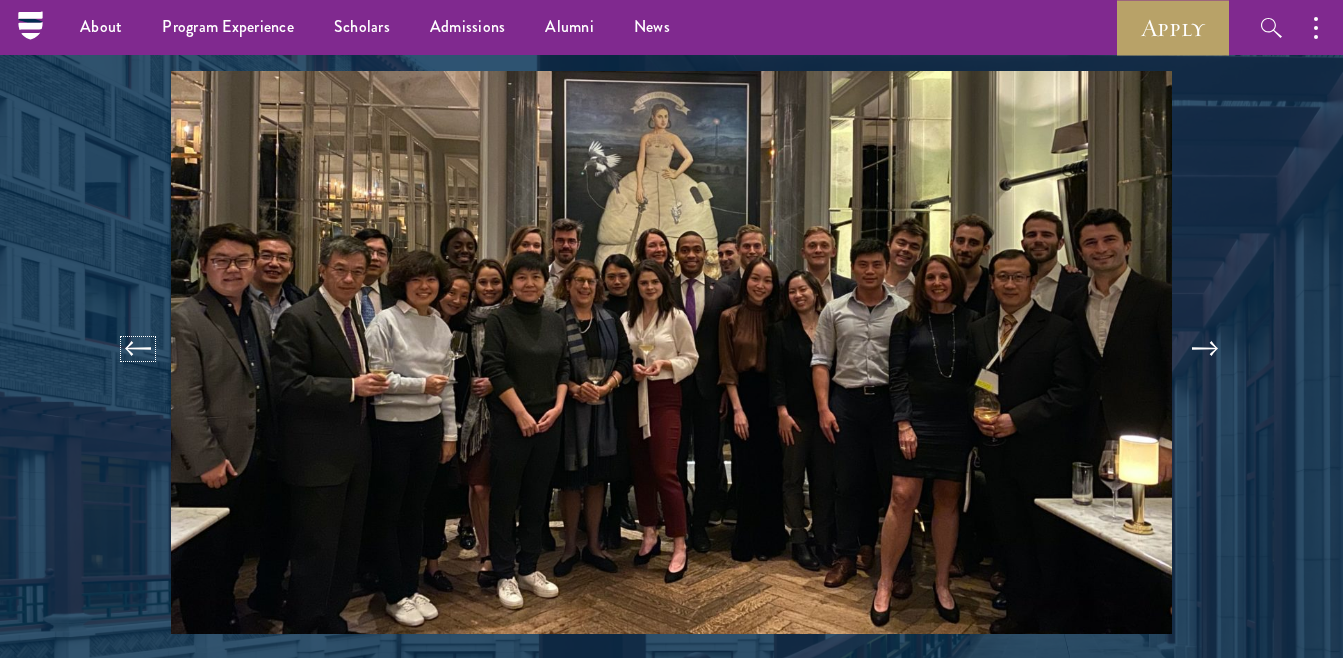 click at bounding box center (138, 349) 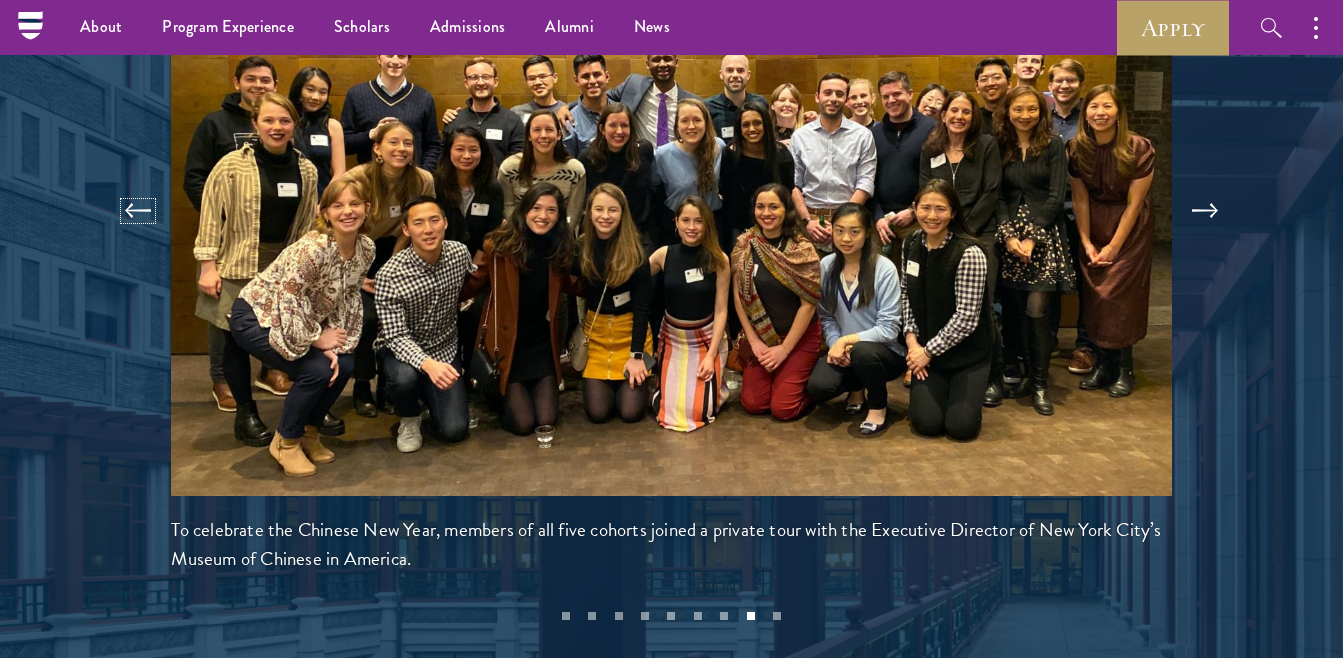 scroll, scrollTop: 4172, scrollLeft: 0, axis: vertical 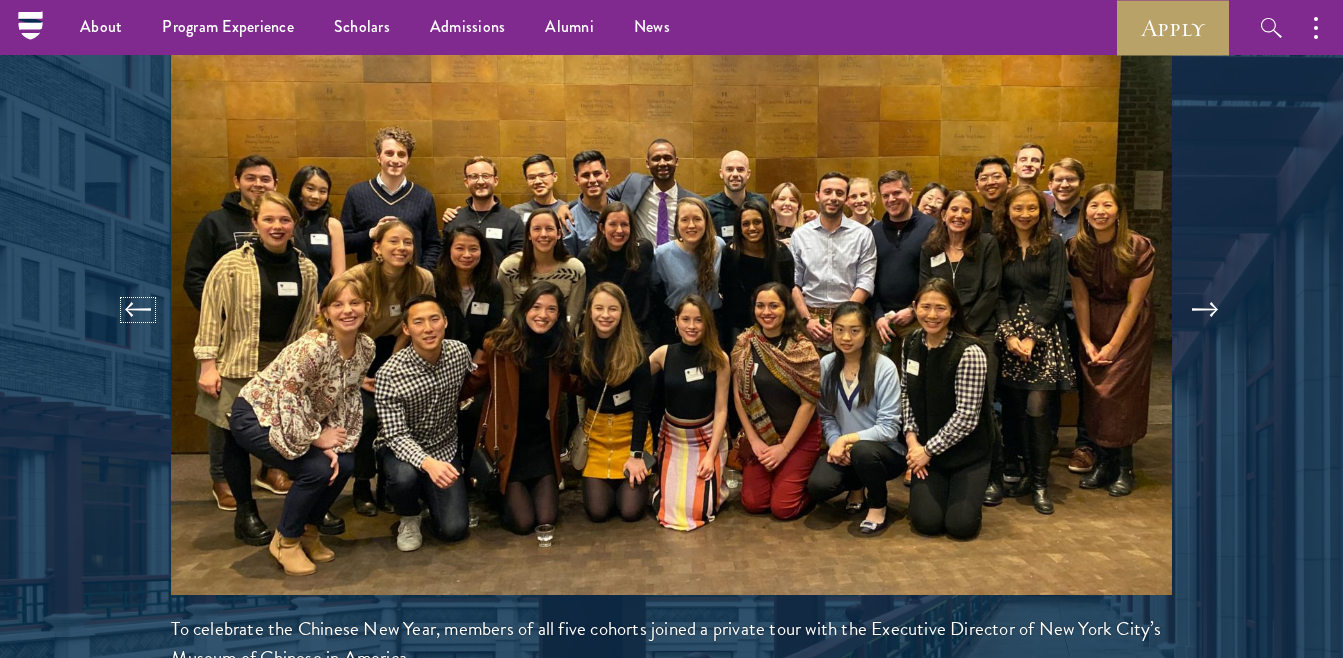 click at bounding box center [138, 310] 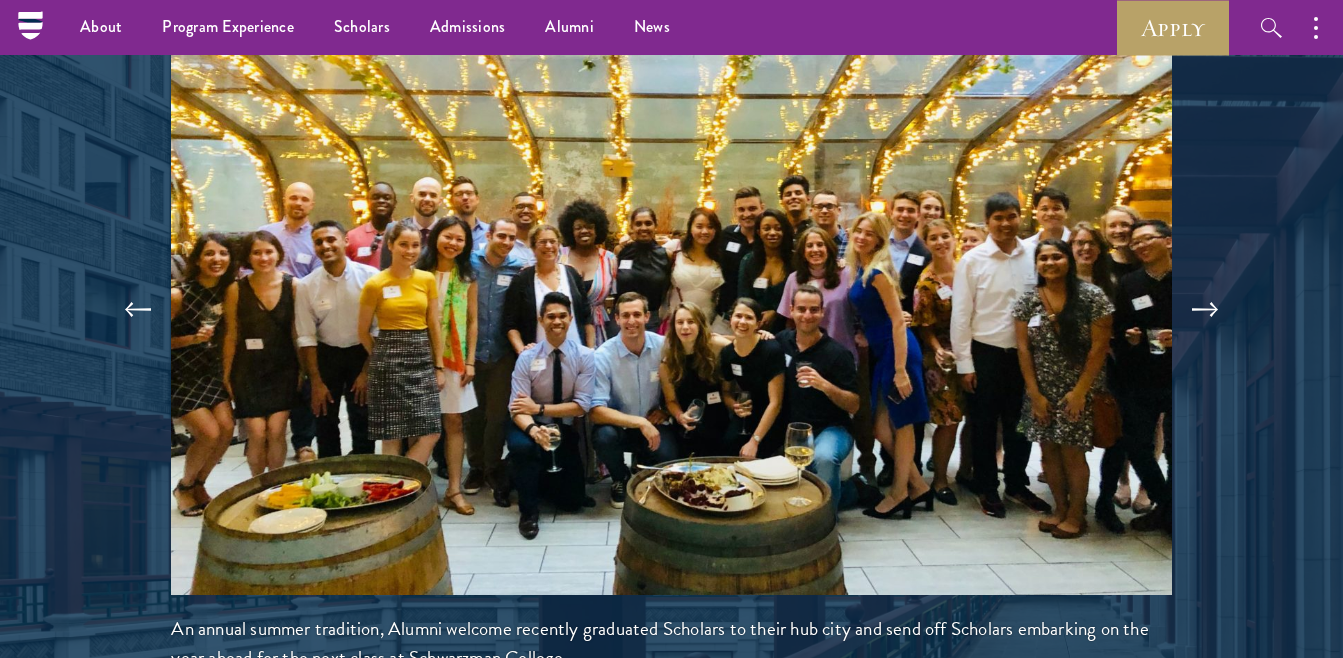 click at bounding box center (671, 313) 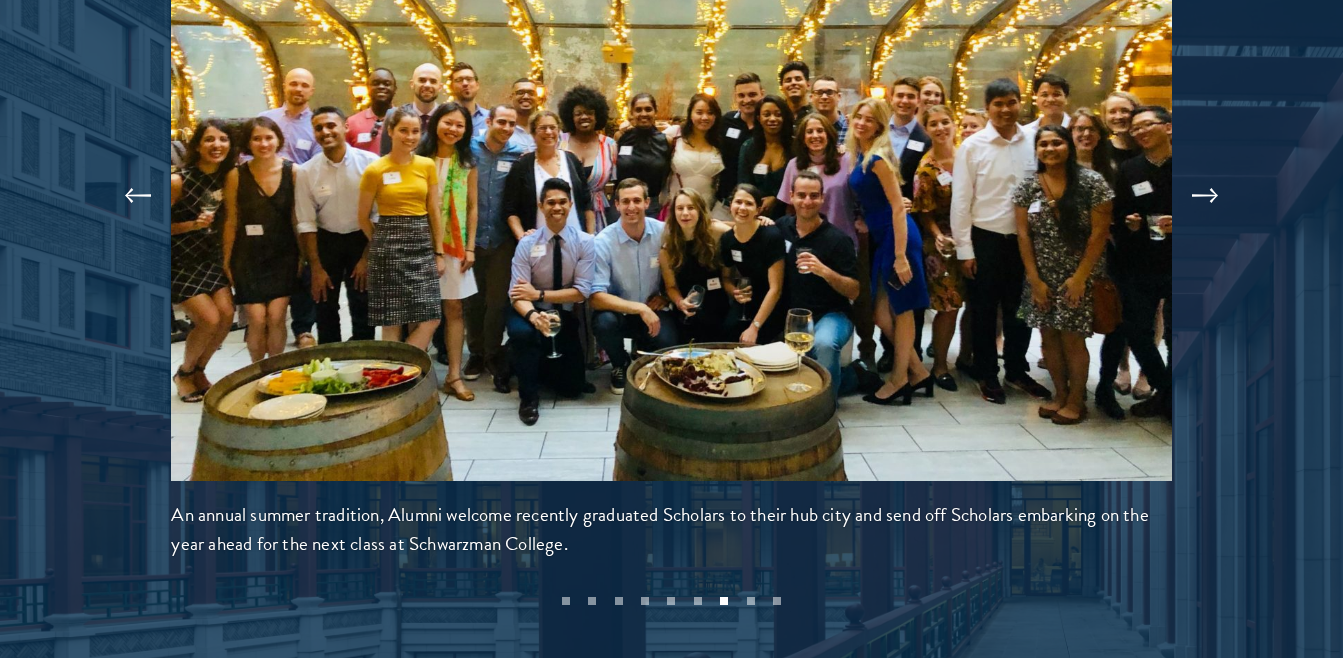 scroll, scrollTop: 4287, scrollLeft: 0, axis: vertical 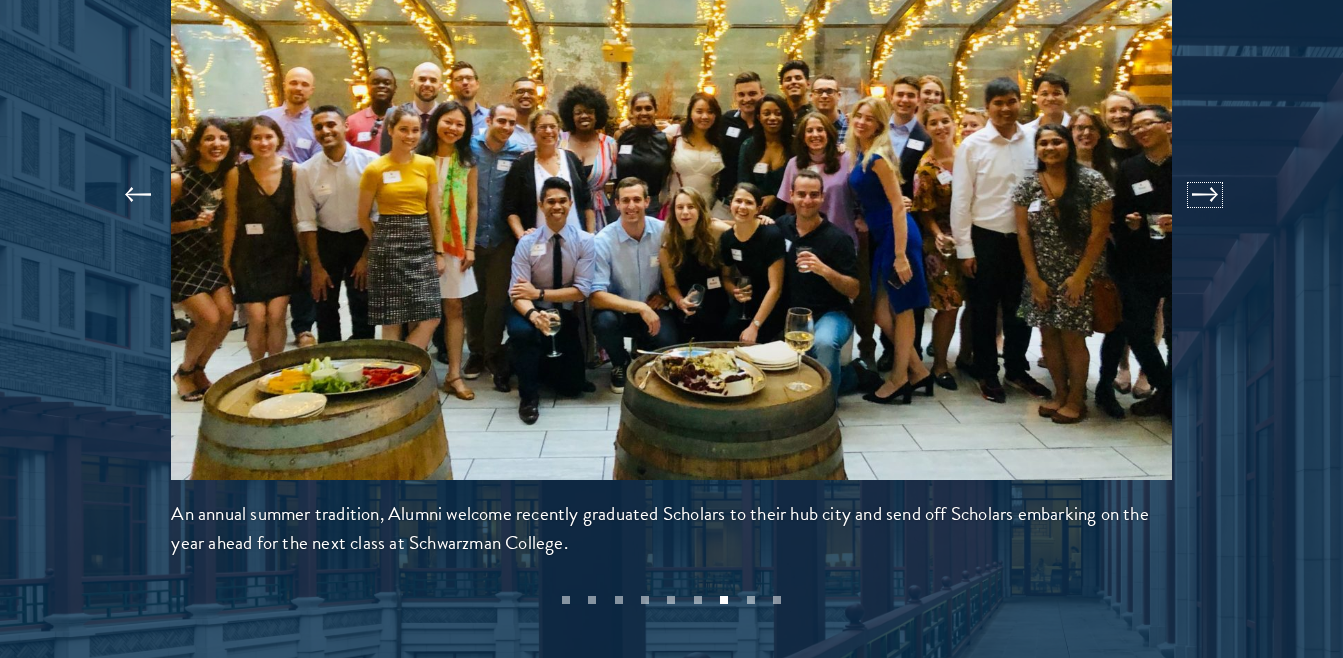 click at bounding box center [1205, 195] 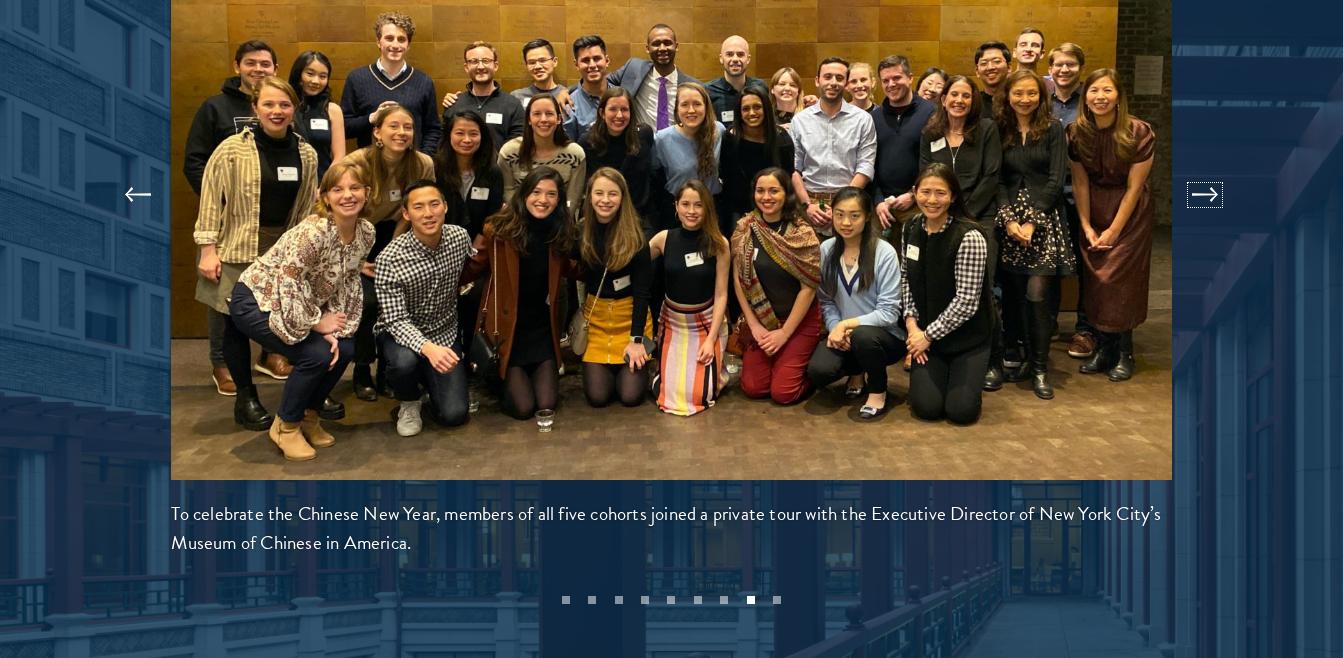 click at bounding box center (1205, 195) 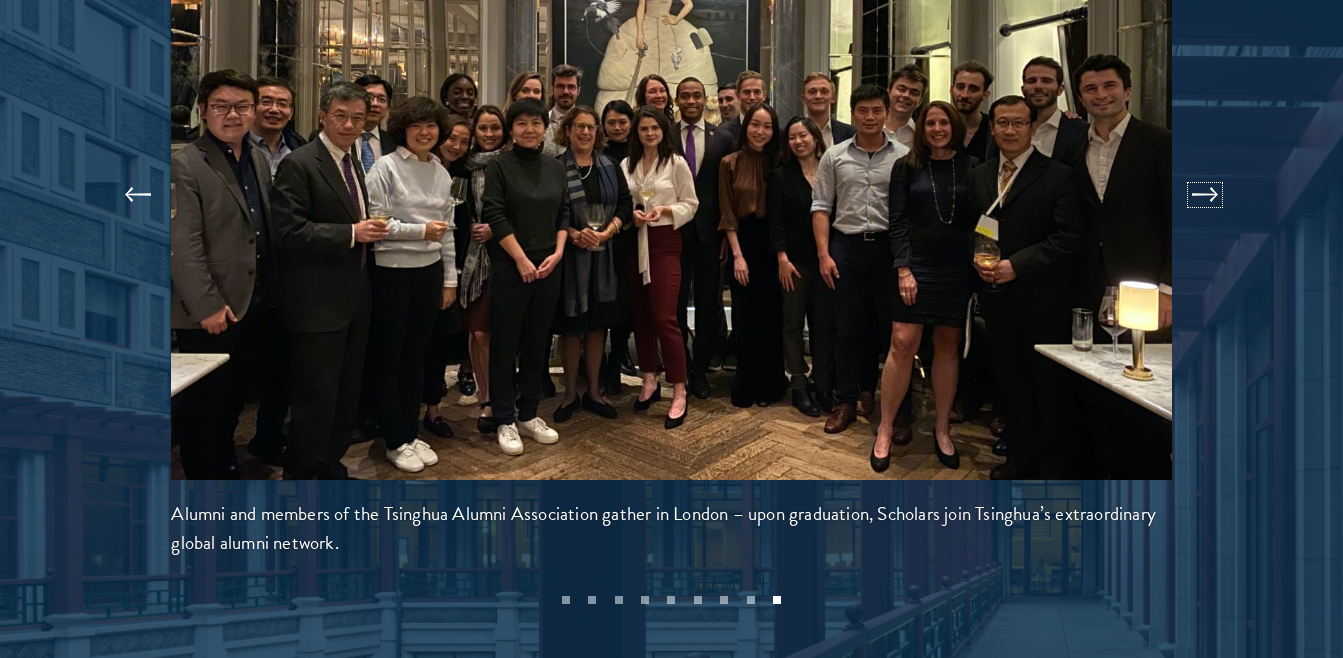 click at bounding box center (1205, 195) 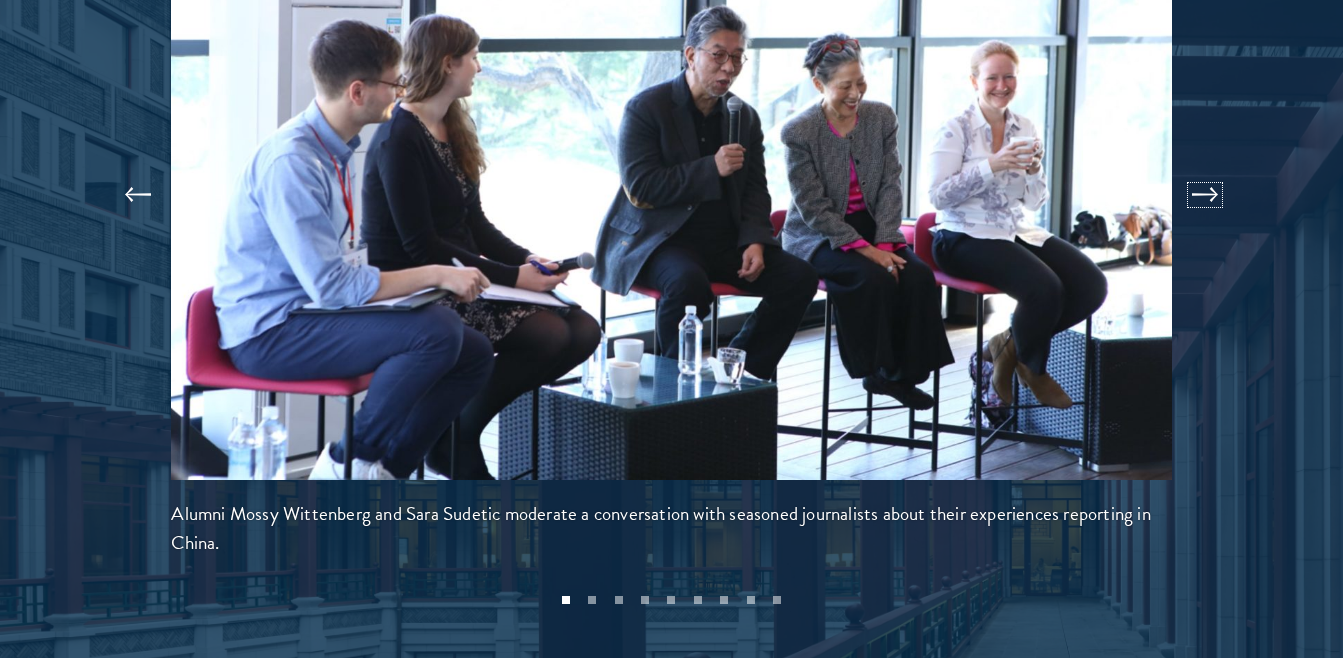 click at bounding box center (1205, 195) 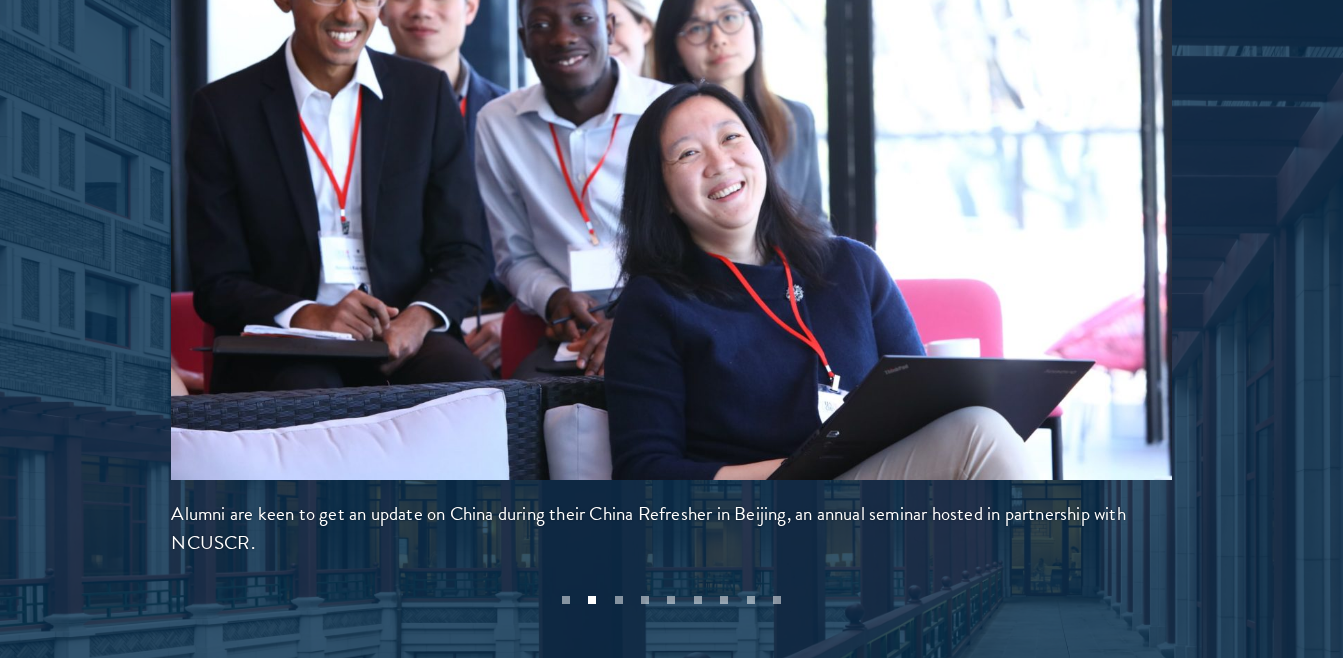 click at bounding box center [671, 8] 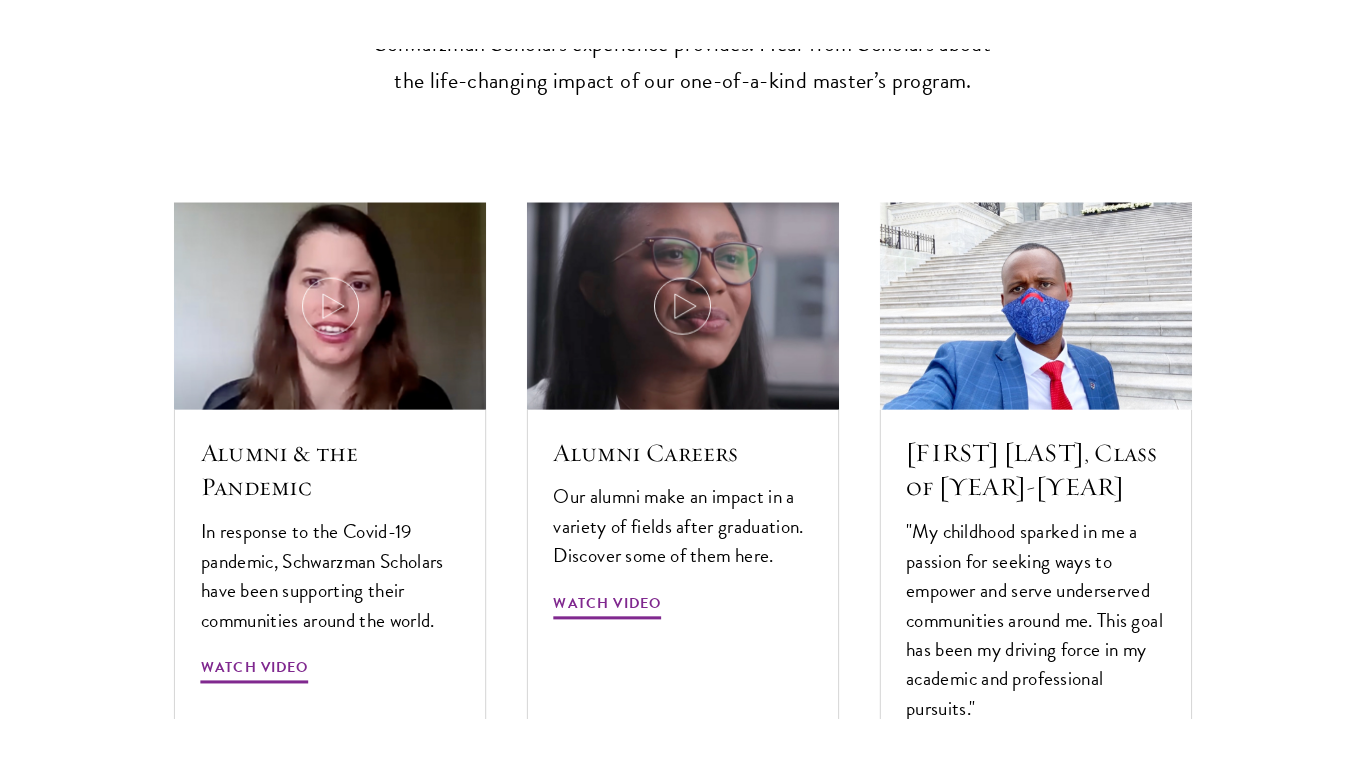 scroll, scrollTop: 5827, scrollLeft: 0, axis: vertical 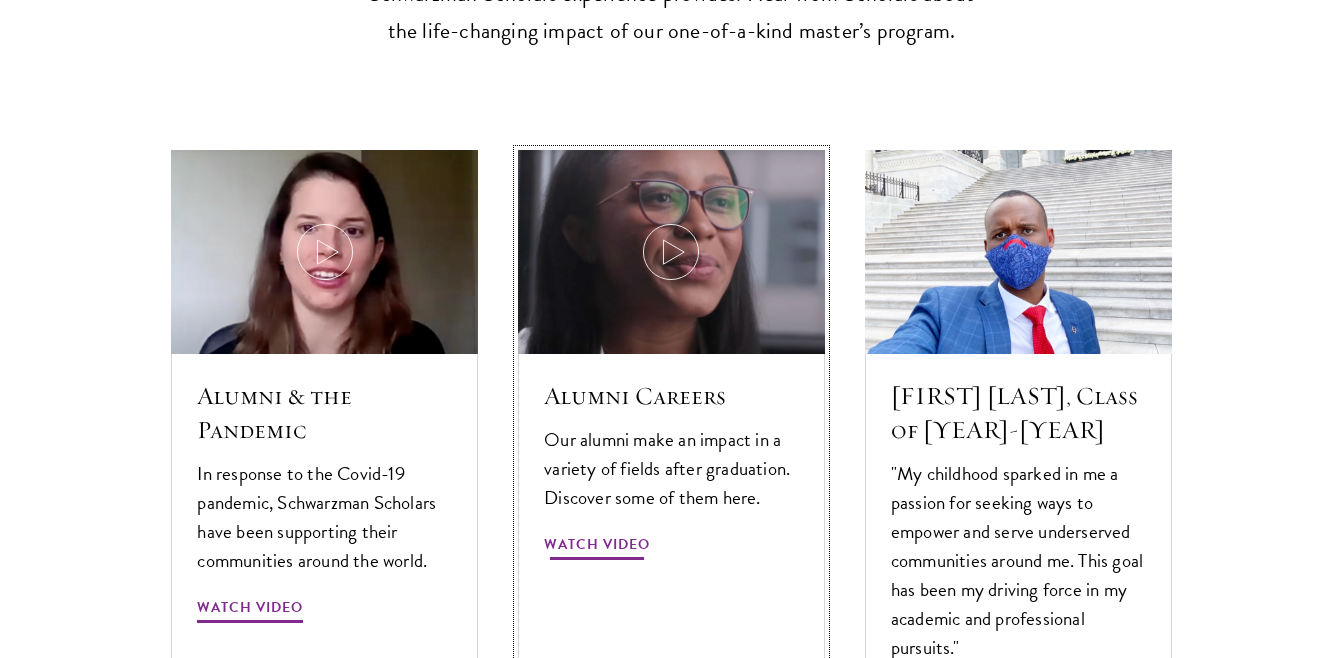 click at bounding box center (672, 251) 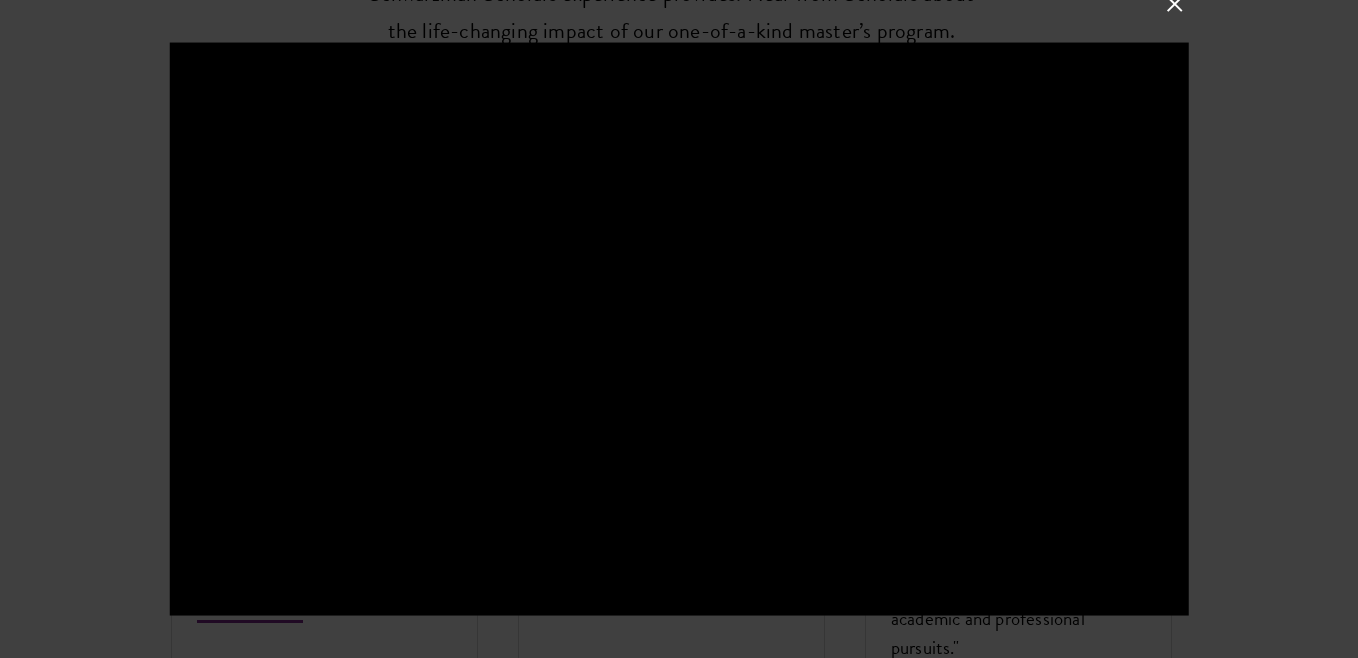 type 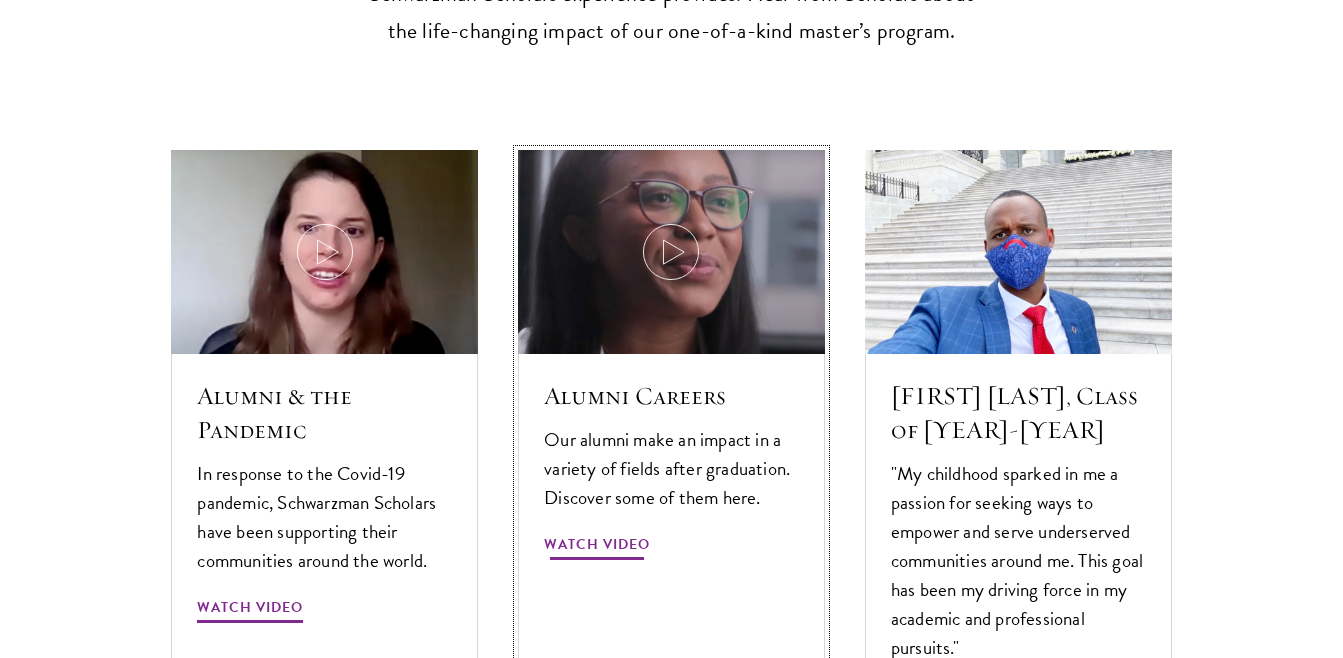 click at bounding box center [672, 251] 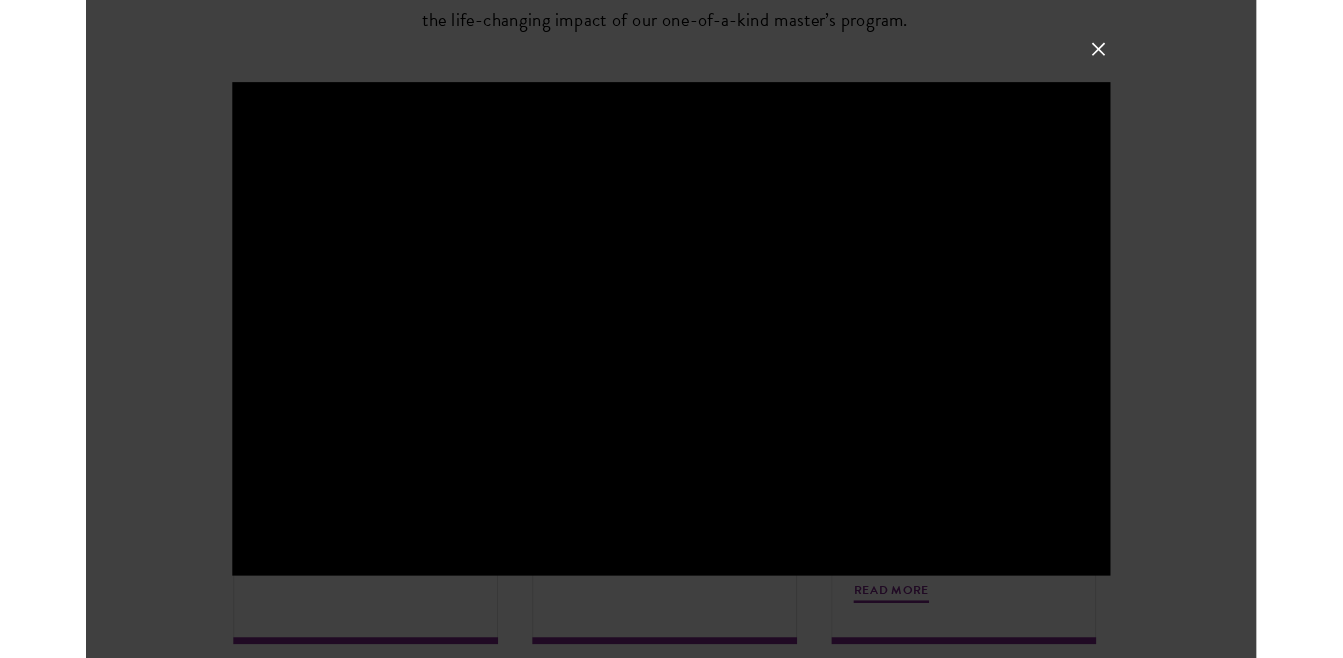 scroll, scrollTop: 5827, scrollLeft: 0, axis: vertical 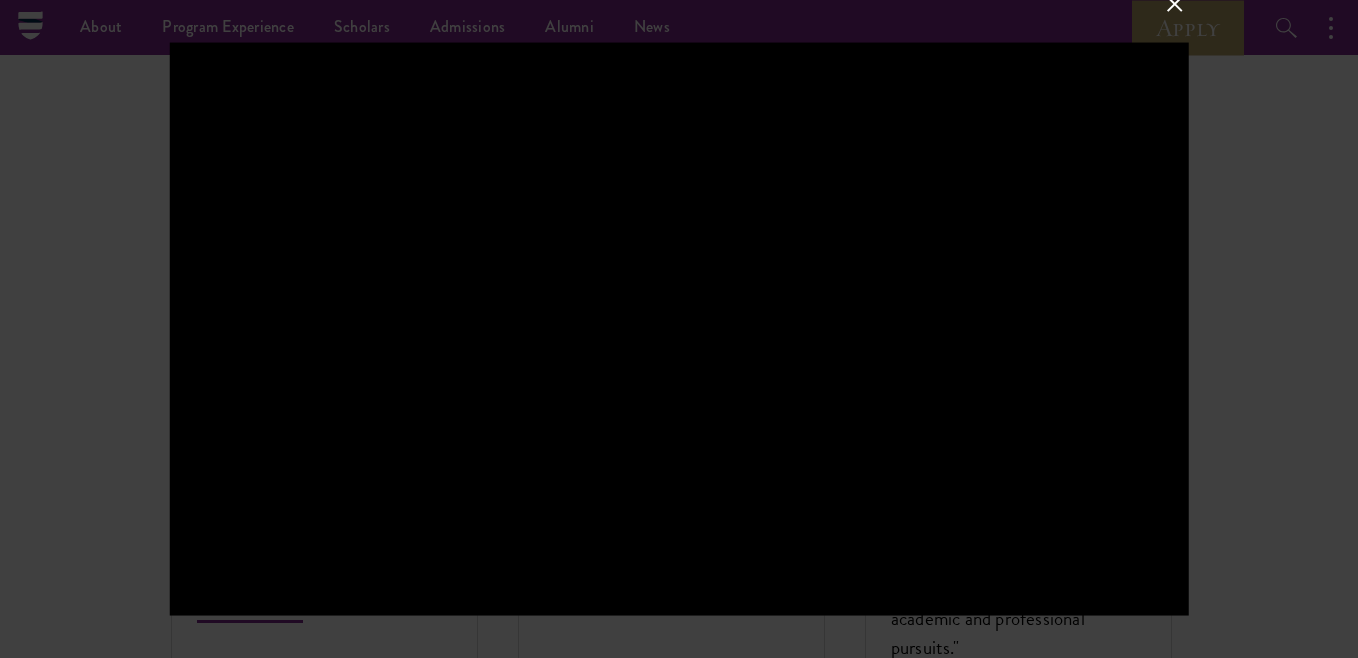 click on "About
Overview
Leadership
Donors
Program Experience
Overview
Curriculum
Student Life
Faculty & Guest Speakers
Scholars
Admissions
Overview
Application Instructions
Information Sessions
Alumni
News
STAY UPDATED
Apply
Follow Schwarzman Scholars
Alumni
A leadership network for life.
The Alumni Advantage
You are a Schwarzman Scholar for life.
A year together in Beijing is just the beginning.
Out In the World
Exclusive Alumni Opportunities 01" at bounding box center [679, -1150] 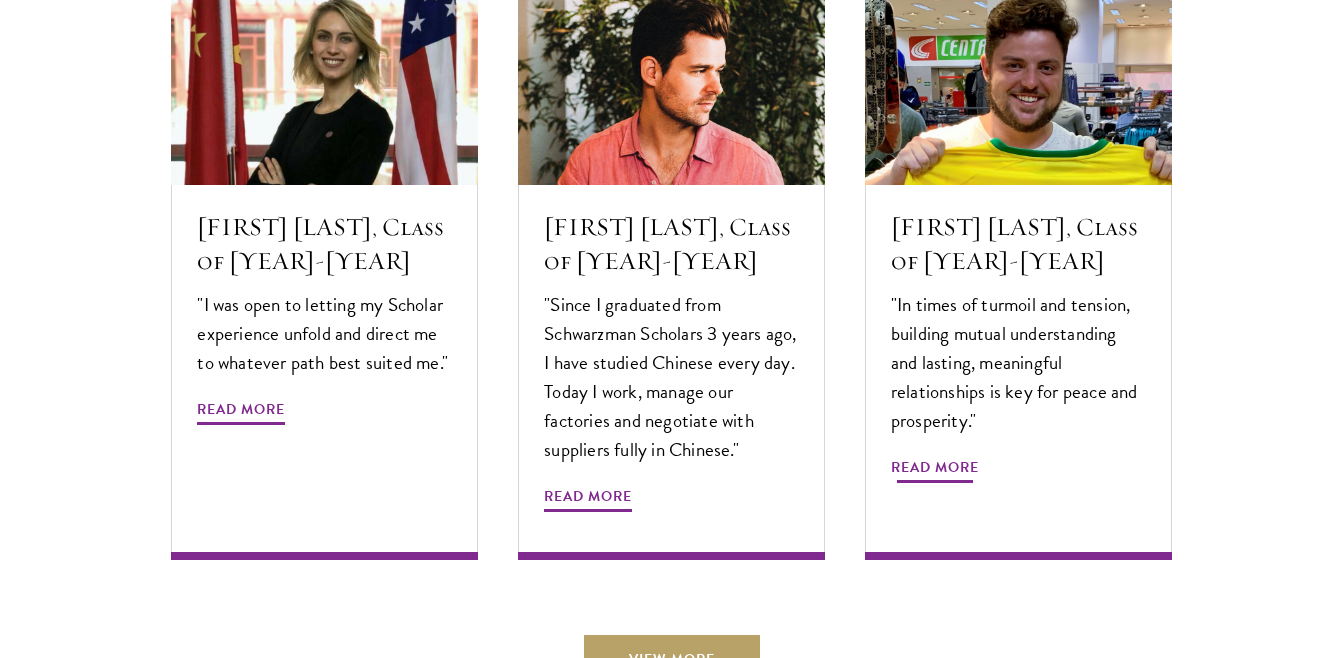 scroll, scrollTop: 6646, scrollLeft: 0, axis: vertical 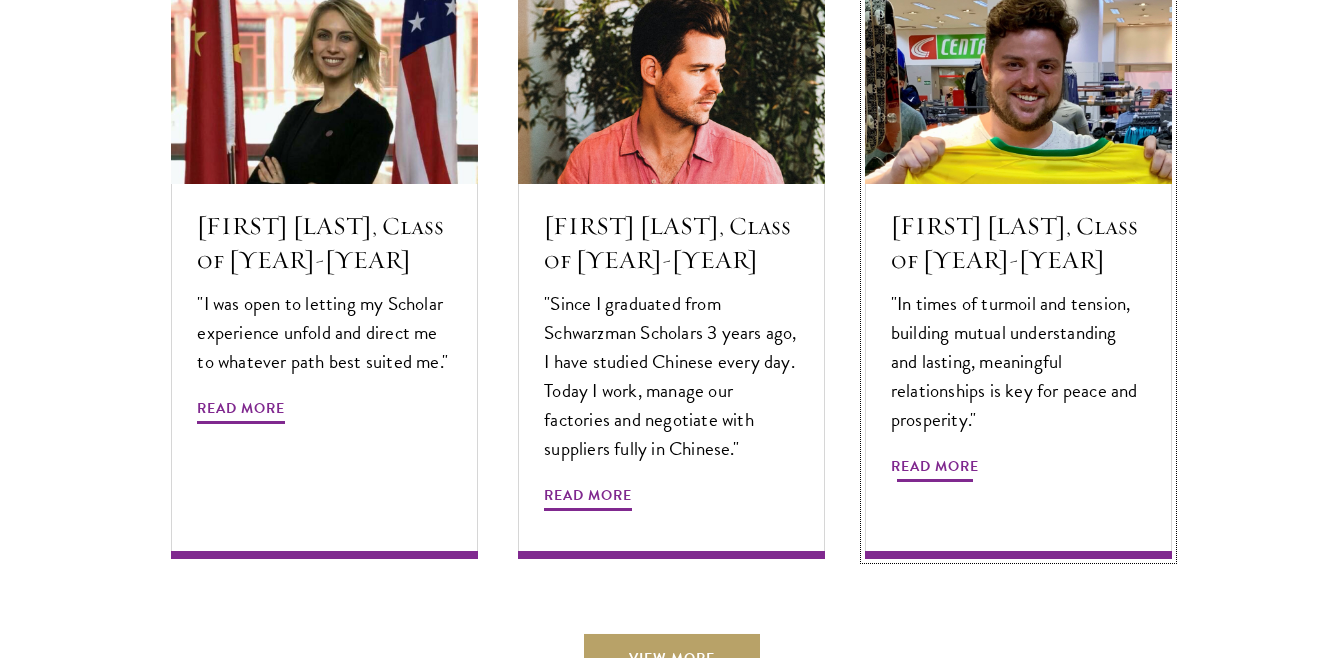 click on "[FIRST] [LAST], Class of [YEAR]-[YEAR]" at bounding box center (1018, 243) 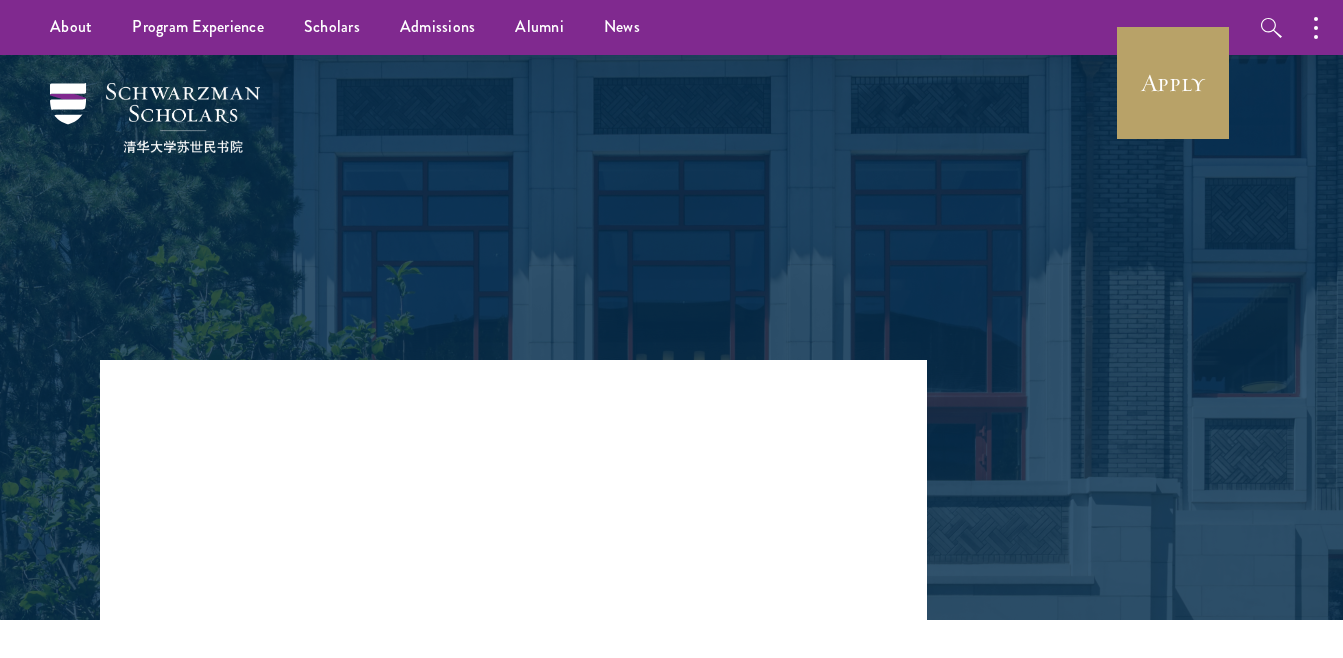 scroll, scrollTop: 0, scrollLeft: 0, axis: both 